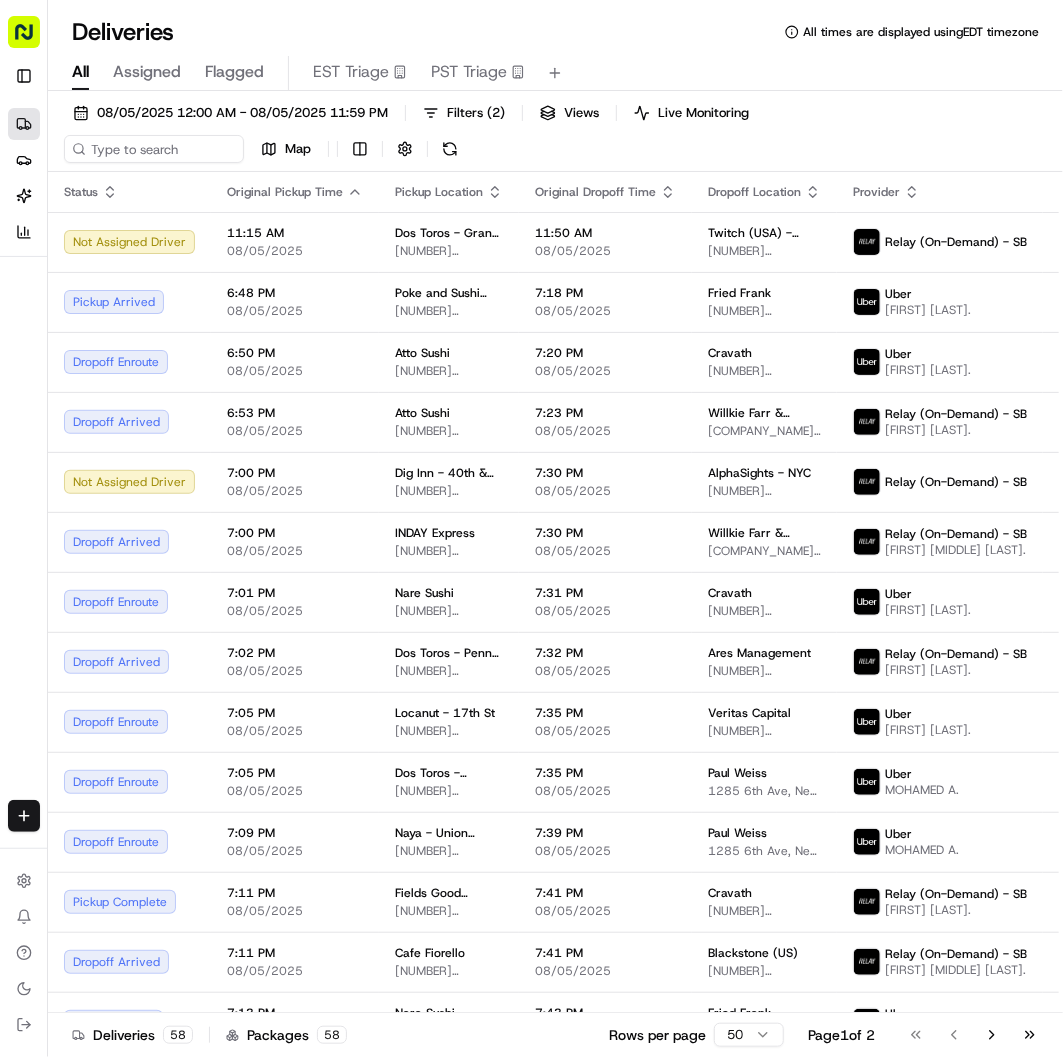 scroll, scrollTop: 0, scrollLeft: 0, axis: both 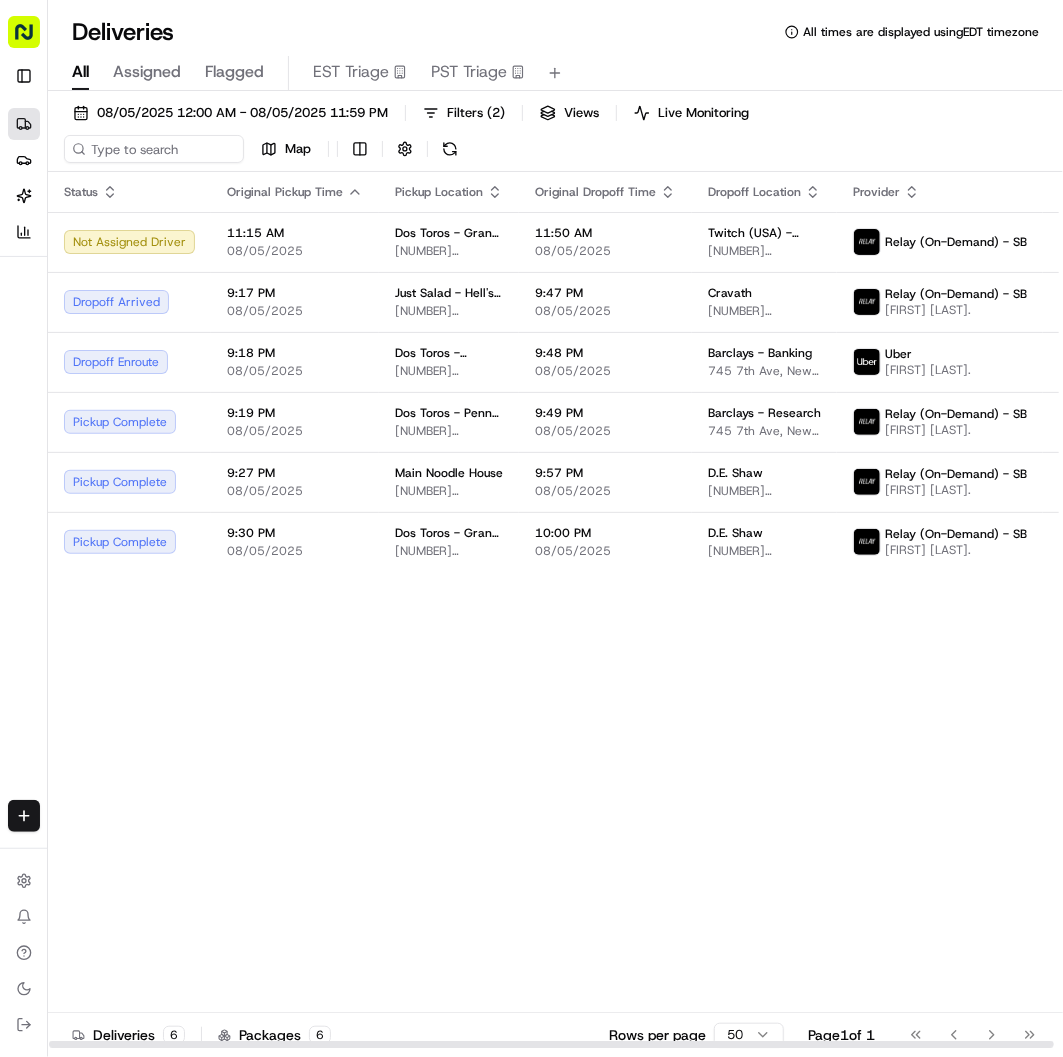 click on "Status Original Pickup Time Pickup Location Original Dropoff Time Dropoff Location Provider Merchant Action Not Assigned Driver 11:15 AM 08/05/2025 Dos Toros - Grand Central 466 Lexington Ave, New York, NY 10017, USA 11:50 AM 08/05/2025 Twitch (USA) - Floor 11th 450 Park Ave S, New York, NY 10016, USA Relay (On-Demand) - SB Dropoff Arrived 9:17 PM 08/05/2025 Just Salad - Hell's Kitchen 321 W 49th St, New York, NY 10019, USA 9:47 PM 08/05/2025 Cravath 375 9th Ave, New York, NY 10001, USA Relay (On-Demand) - SB Mario A. Dropoff Enroute 9:18 PM 08/05/2025 Dos Toros - Carmine St 11 Carmine St, New York, NY 10014, USA 9:48 PM 08/05/2025 Barclays - Banking 745 7th Ave, New York, NY 10020, USA Uber Adrian N. Pickup Complete 9:19 PM 08/05/2025 Dos Toros - Penn Station 1 Pennsylvania Plaza, New York, NY 10119, USA 9:49 PM 08/05/2025 Barclays - Research 745 7th Ave, New York, NY 10020, USA Relay (On-Demand) - SB Juan R. Pickup Complete 9:27 PM 08/05/2025 Main Noodle House 1011 6th Ave, New York, NY 10018, USA 9:57 PM" at bounding box center (625, 610) 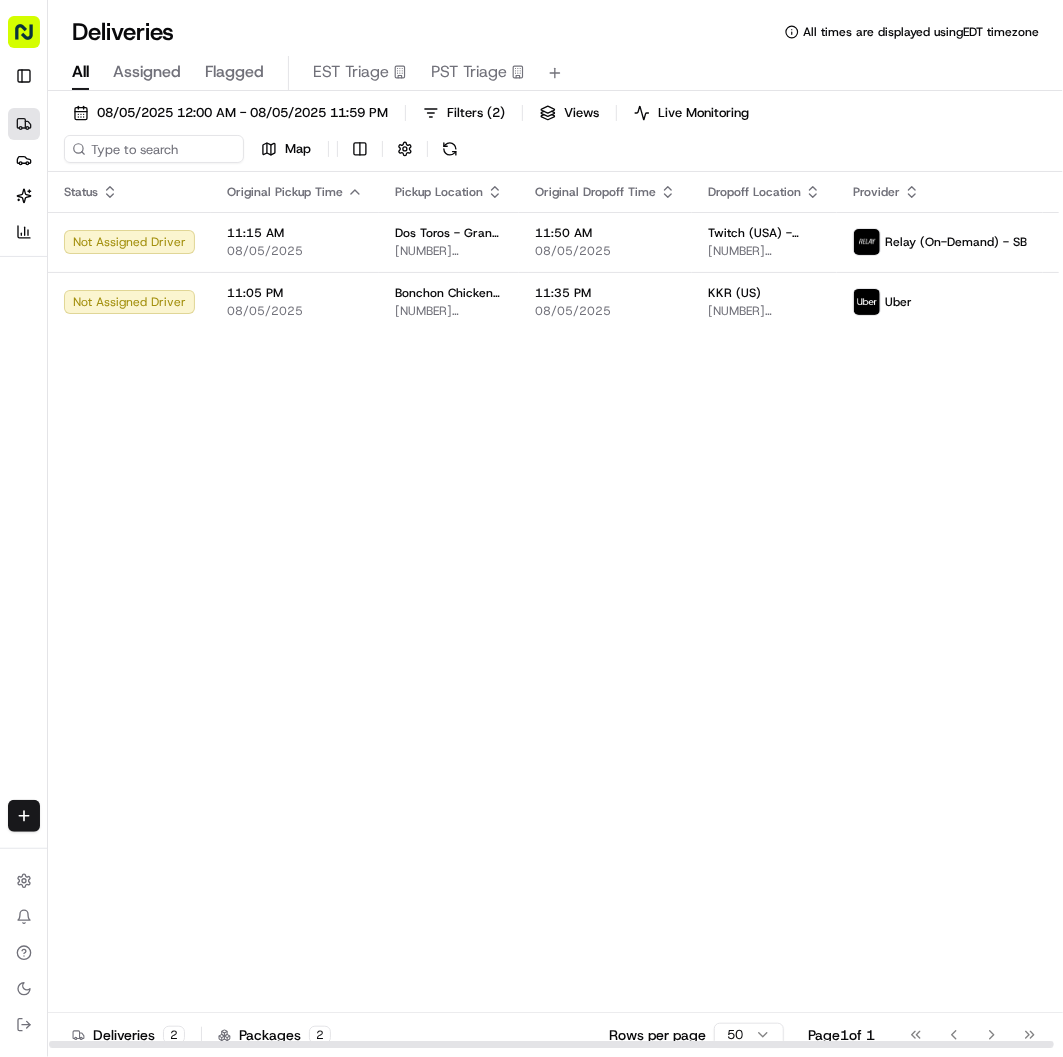 drag, startPoint x: 446, startPoint y: 535, endPoint x: 434, endPoint y: 514, distance: 24.186773 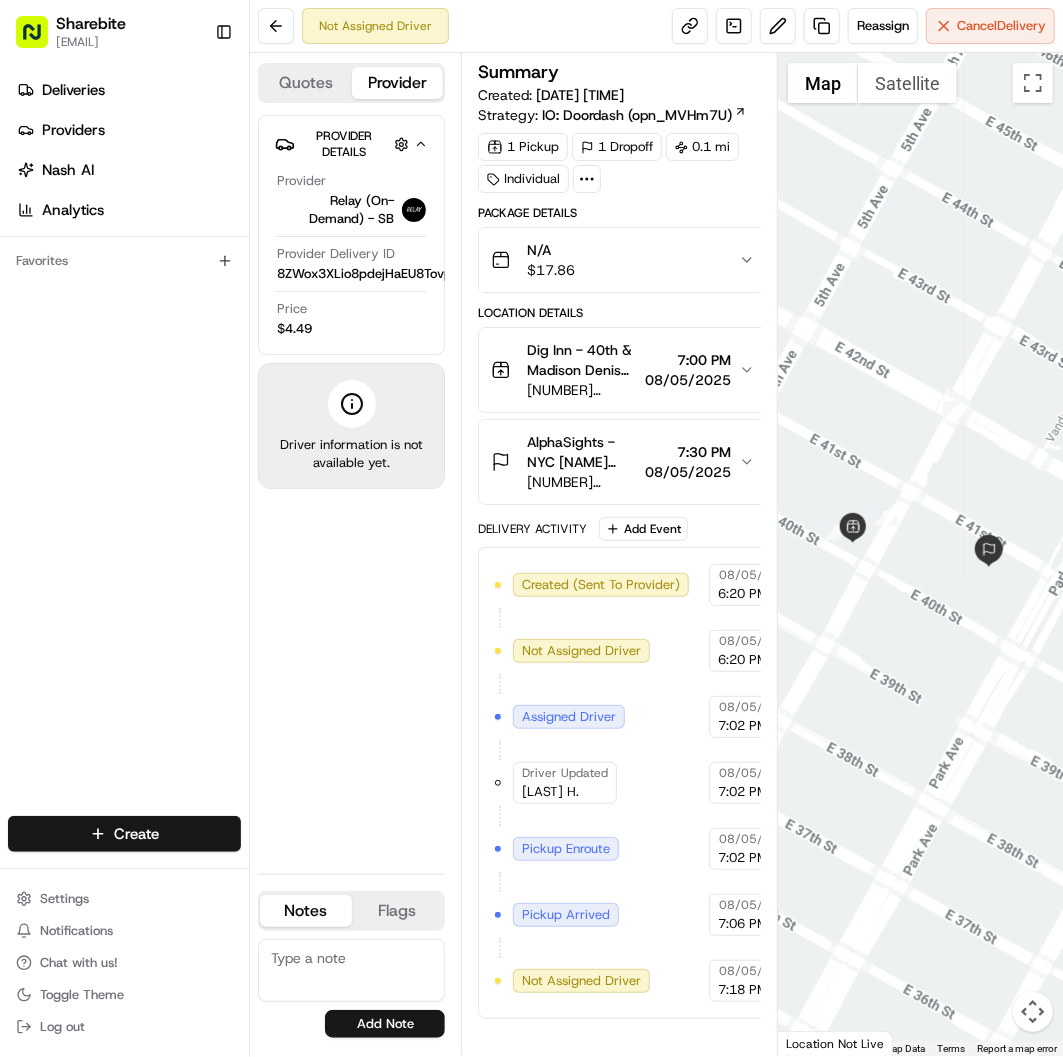 scroll, scrollTop: 0, scrollLeft: 0, axis: both 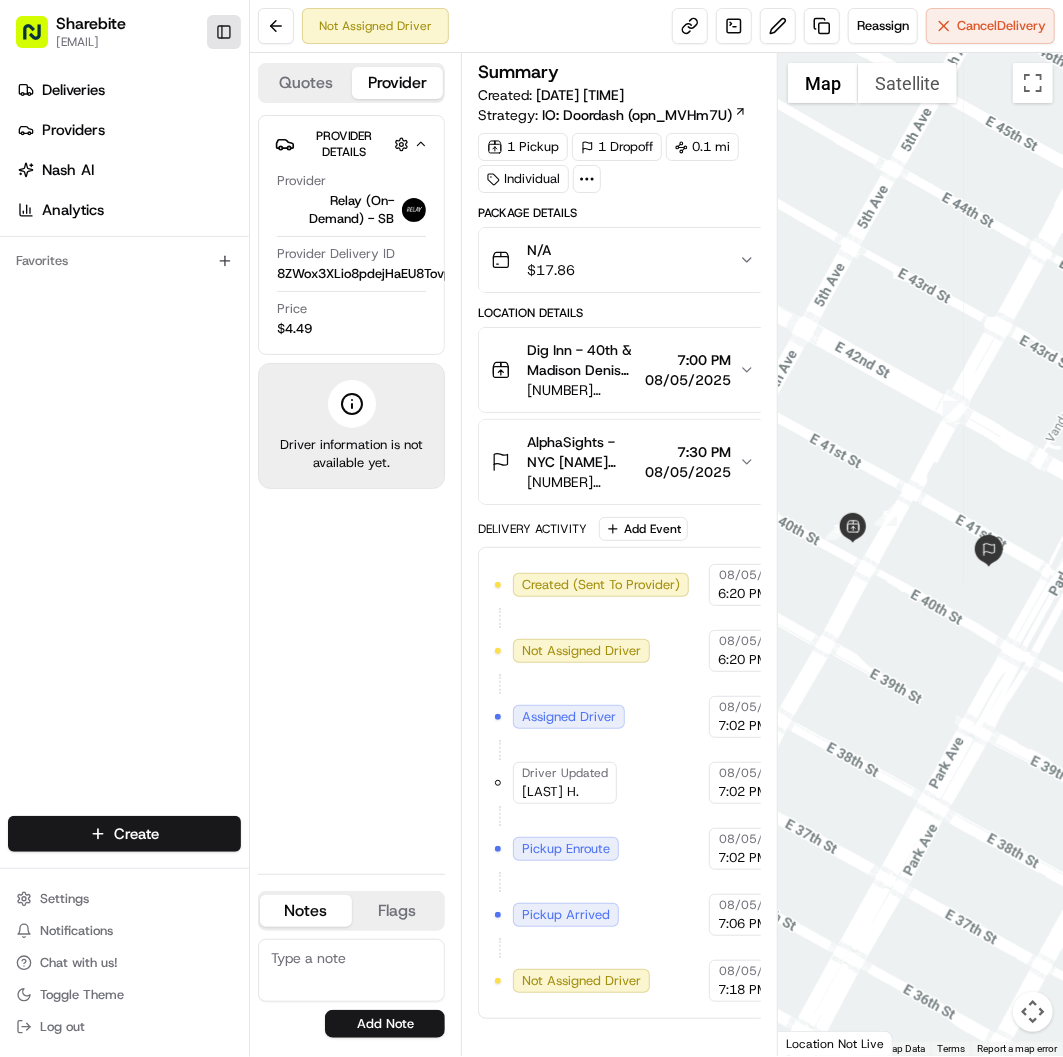 click on "Toggle Sidebar" at bounding box center (224, 32) 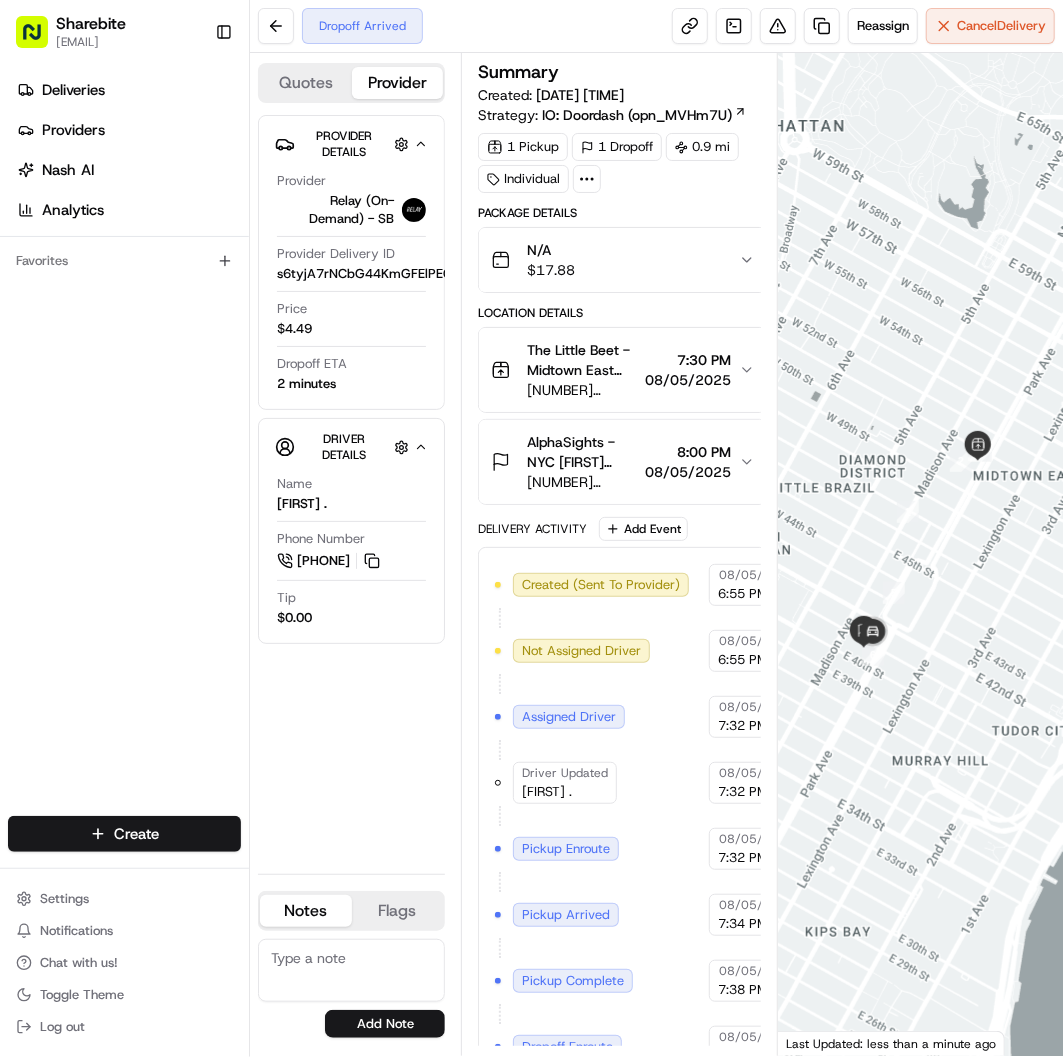 scroll, scrollTop: 0, scrollLeft: 0, axis: both 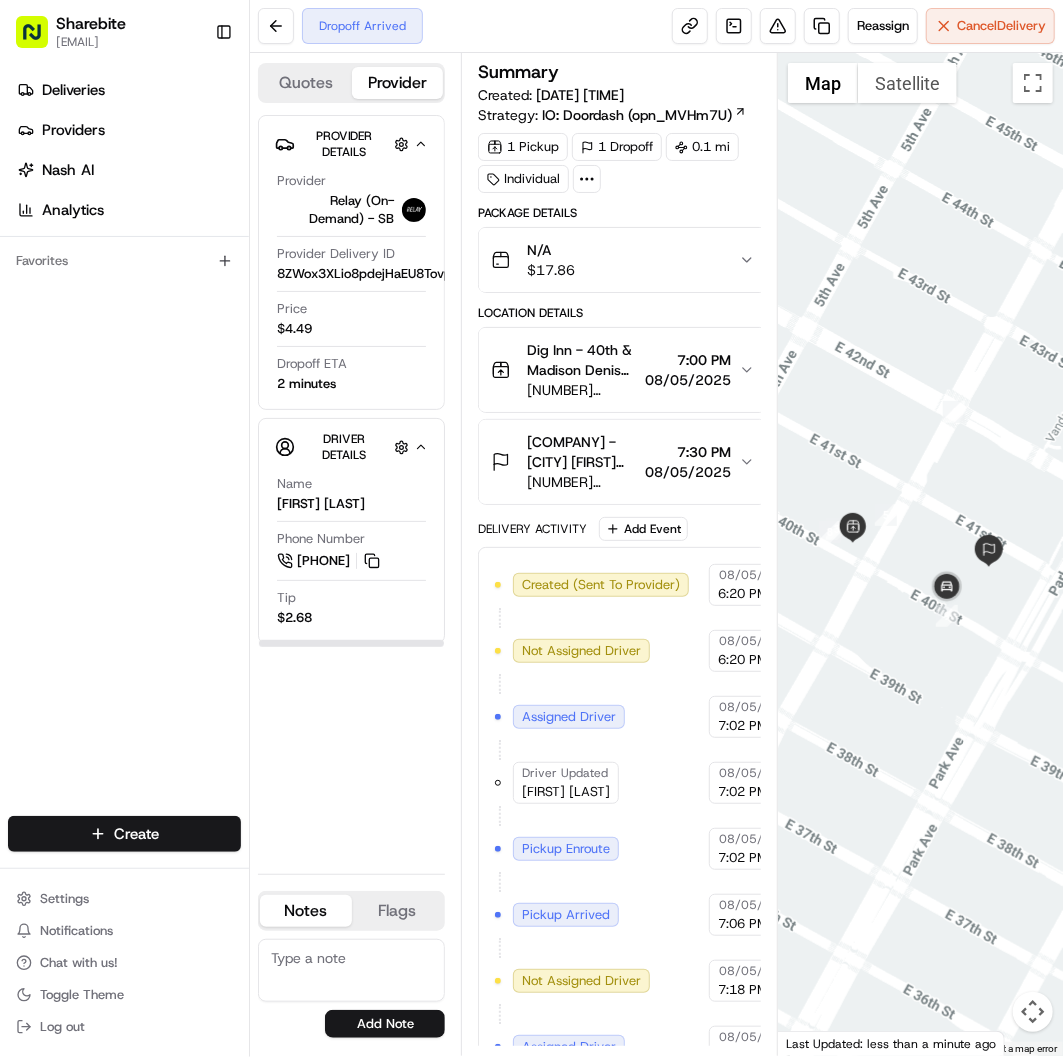 drag, startPoint x: 218, startPoint y: 40, endPoint x: 344, endPoint y: 172, distance: 182.48288 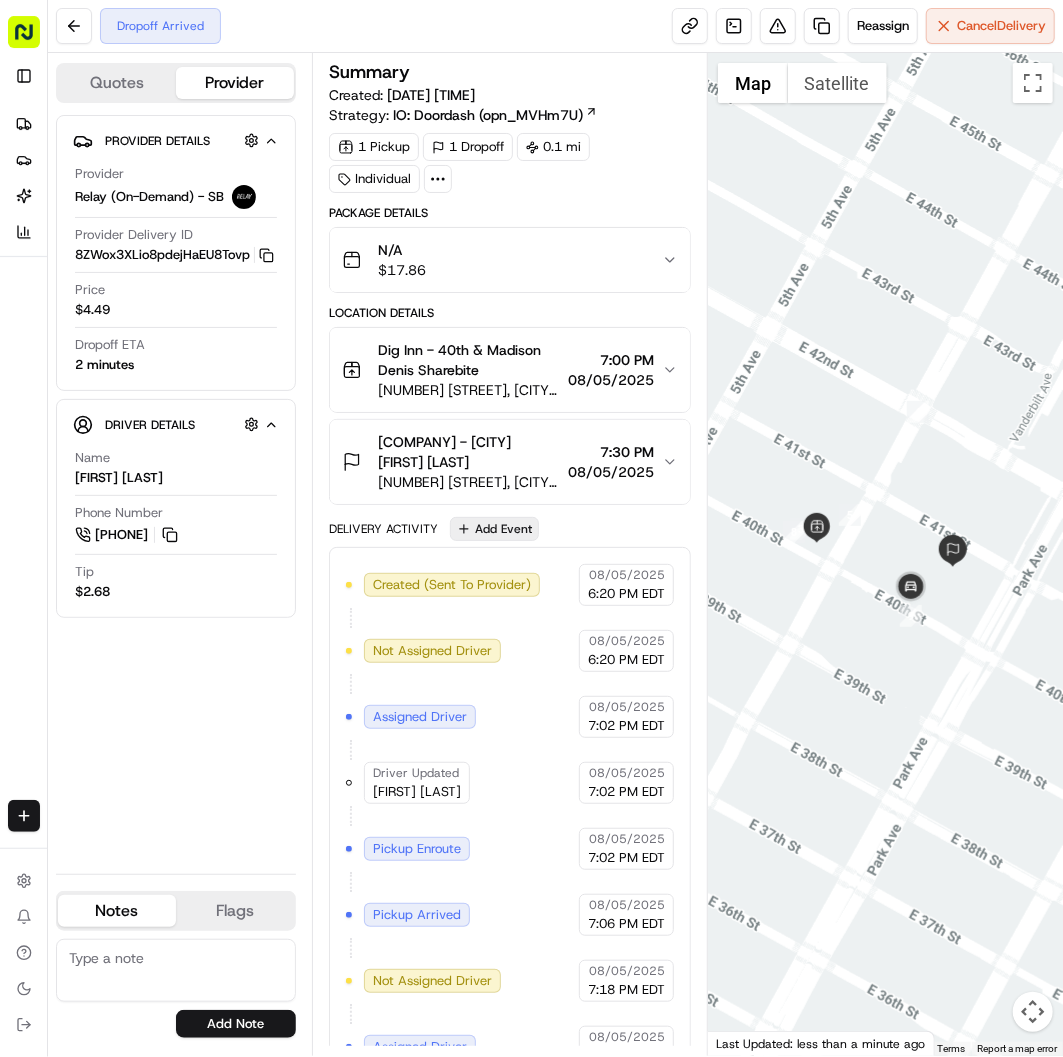 scroll, scrollTop: 0, scrollLeft: 0, axis: both 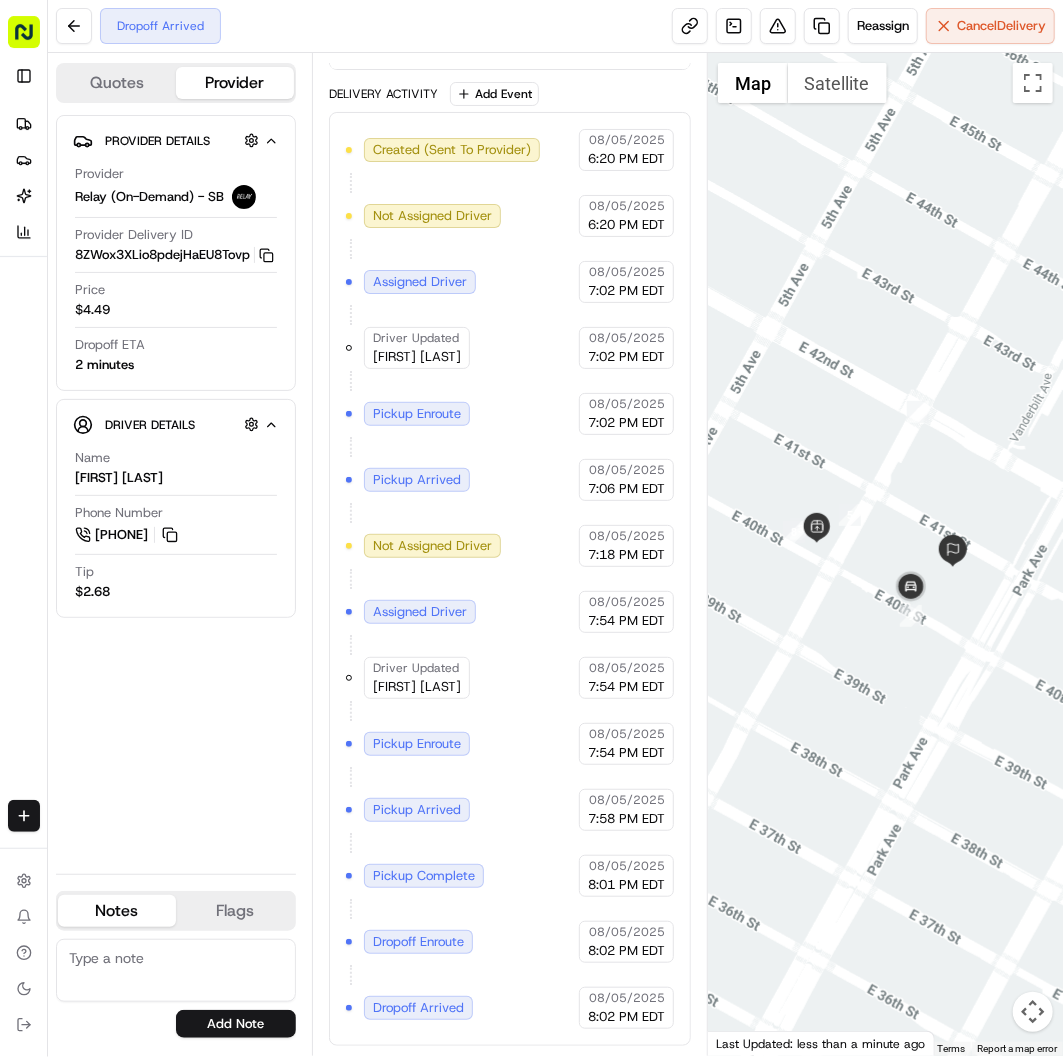 click on "Provider Details Hidden ( 2 ) Provider Relay (On-Demand) - SB   Provider Delivery ID 8ZWox3XLio8pdejHaEU8Tovp Copy  8ZWox3XLio8pdejHaEU8Tovp Price $4.49 Dropoff ETA 2 minutes Driver Details Hidden ( 10 ) Name Pedro S. Phone Number +1 917 736 6522 Tip $2.68" at bounding box center (176, 486) 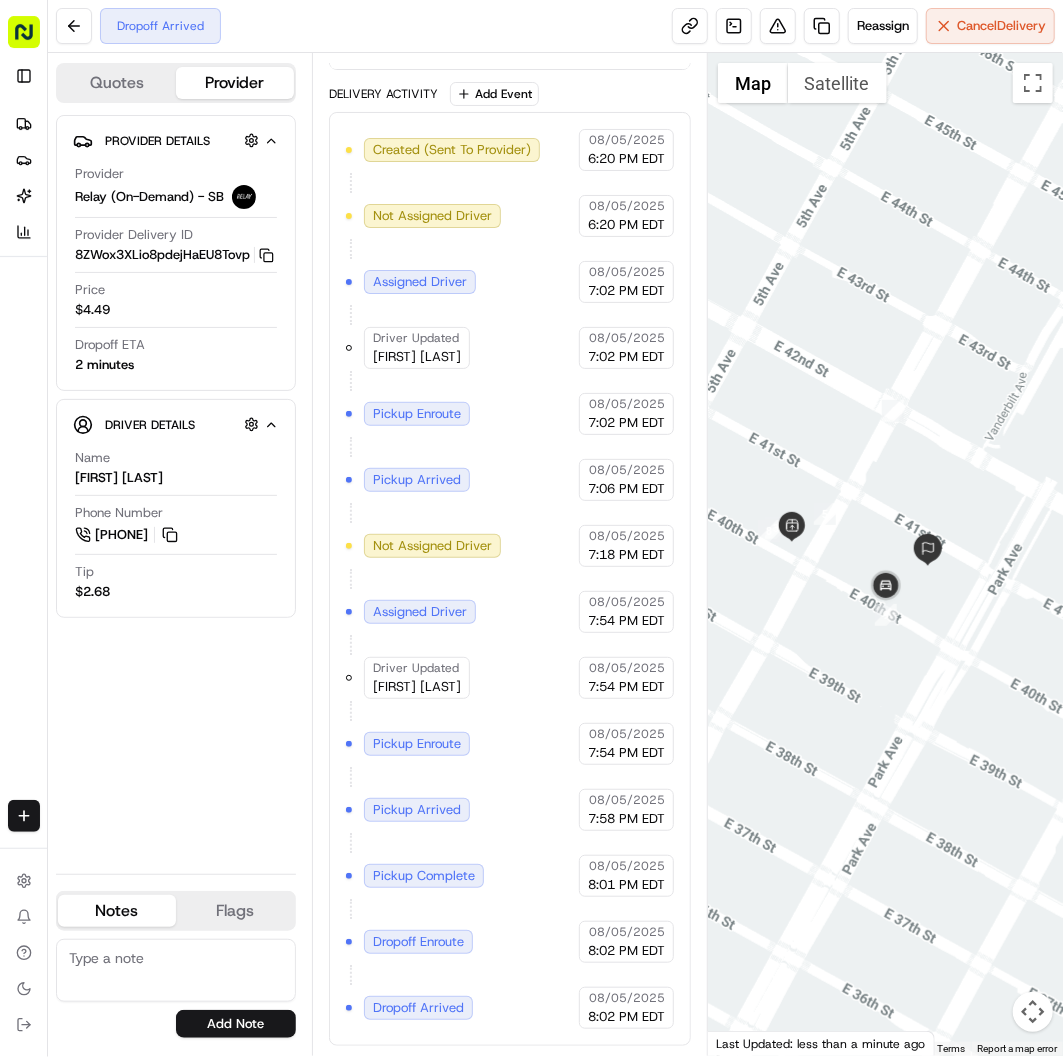 drag, startPoint x: 988, startPoint y: 647, endPoint x: 960, endPoint y: 647, distance: 28 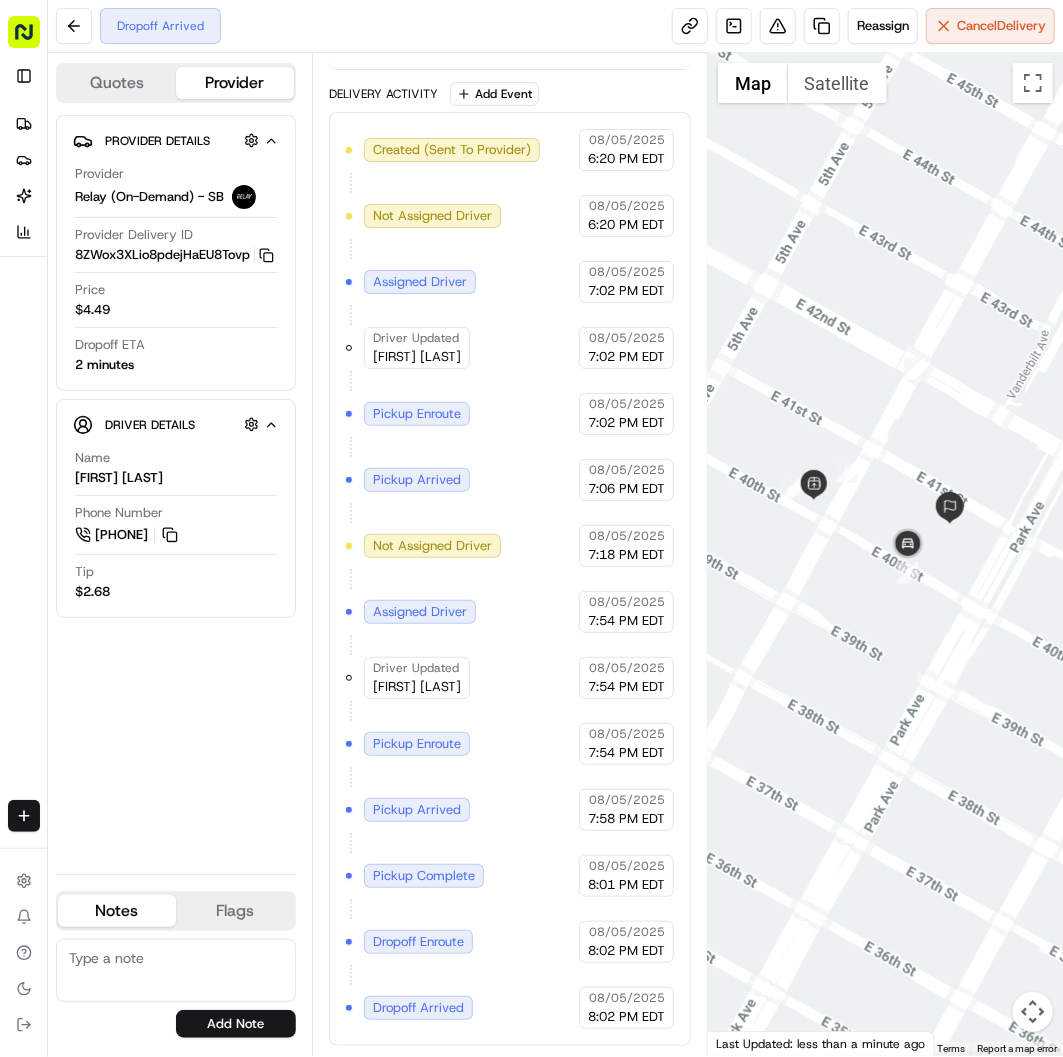 drag, startPoint x: 802, startPoint y: 703, endPoint x: 820, endPoint y: 664, distance: 42.953465 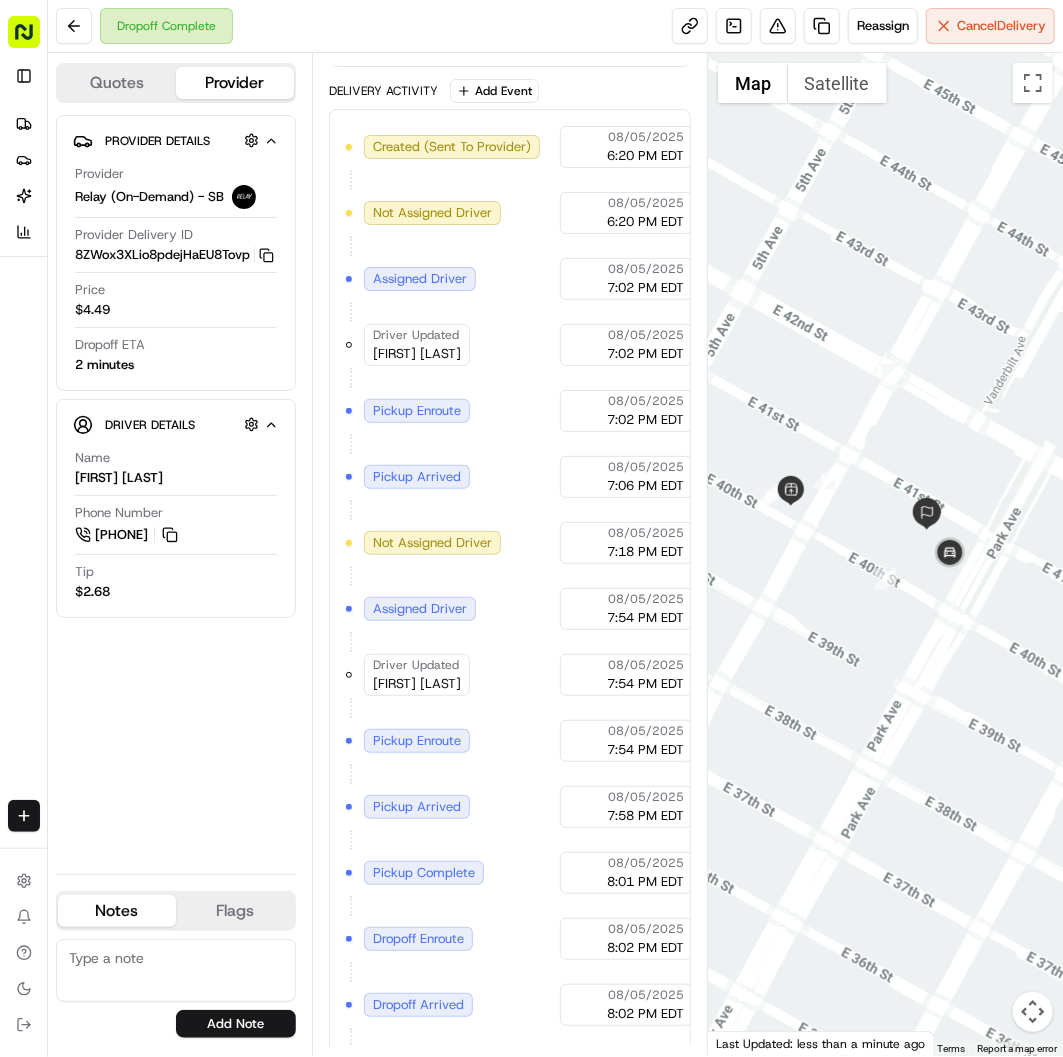 drag, startPoint x: 910, startPoint y: 660, endPoint x: 894, endPoint y: 660, distance: 16 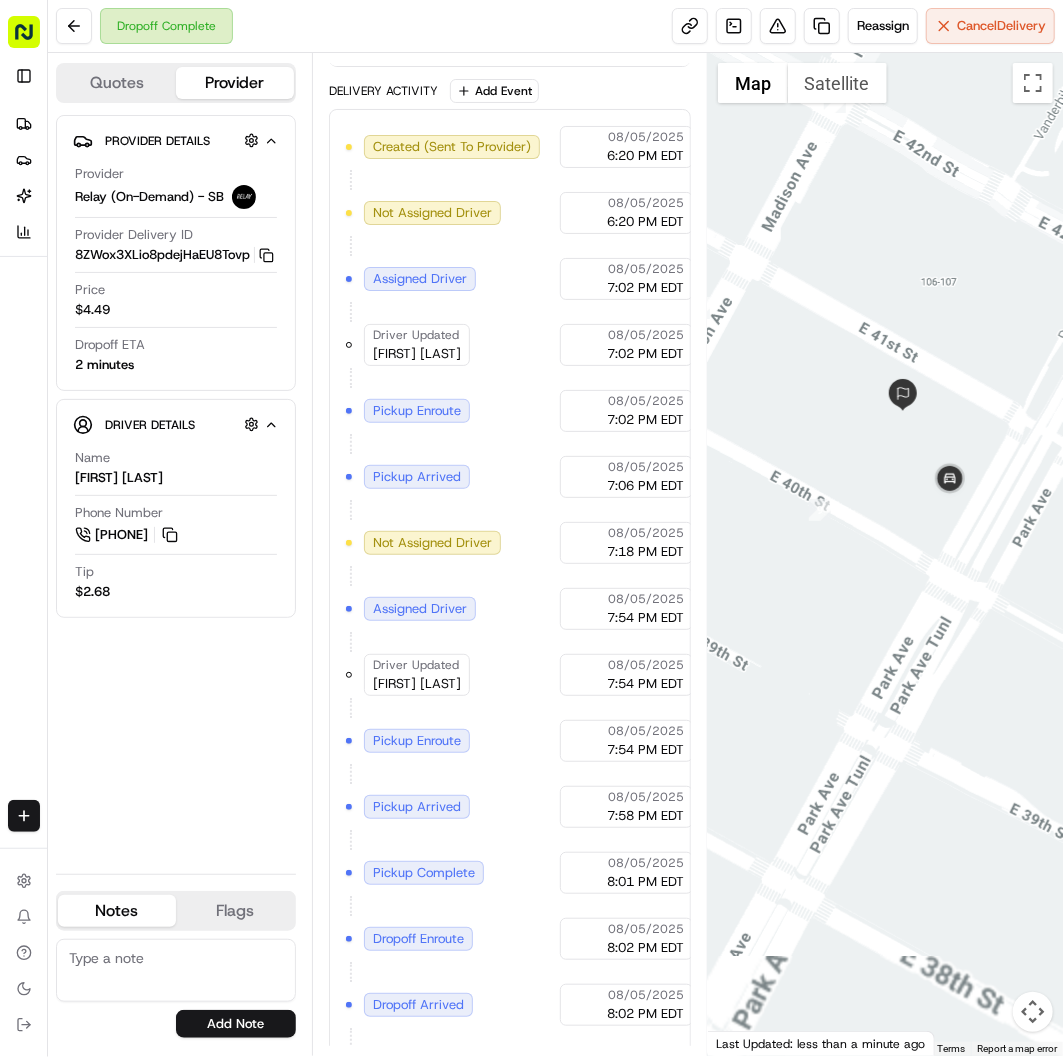 drag, startPoint x: 948, startPoint y: 564, endPoint x: 895, endPoint y: 572, distance: 53.600372 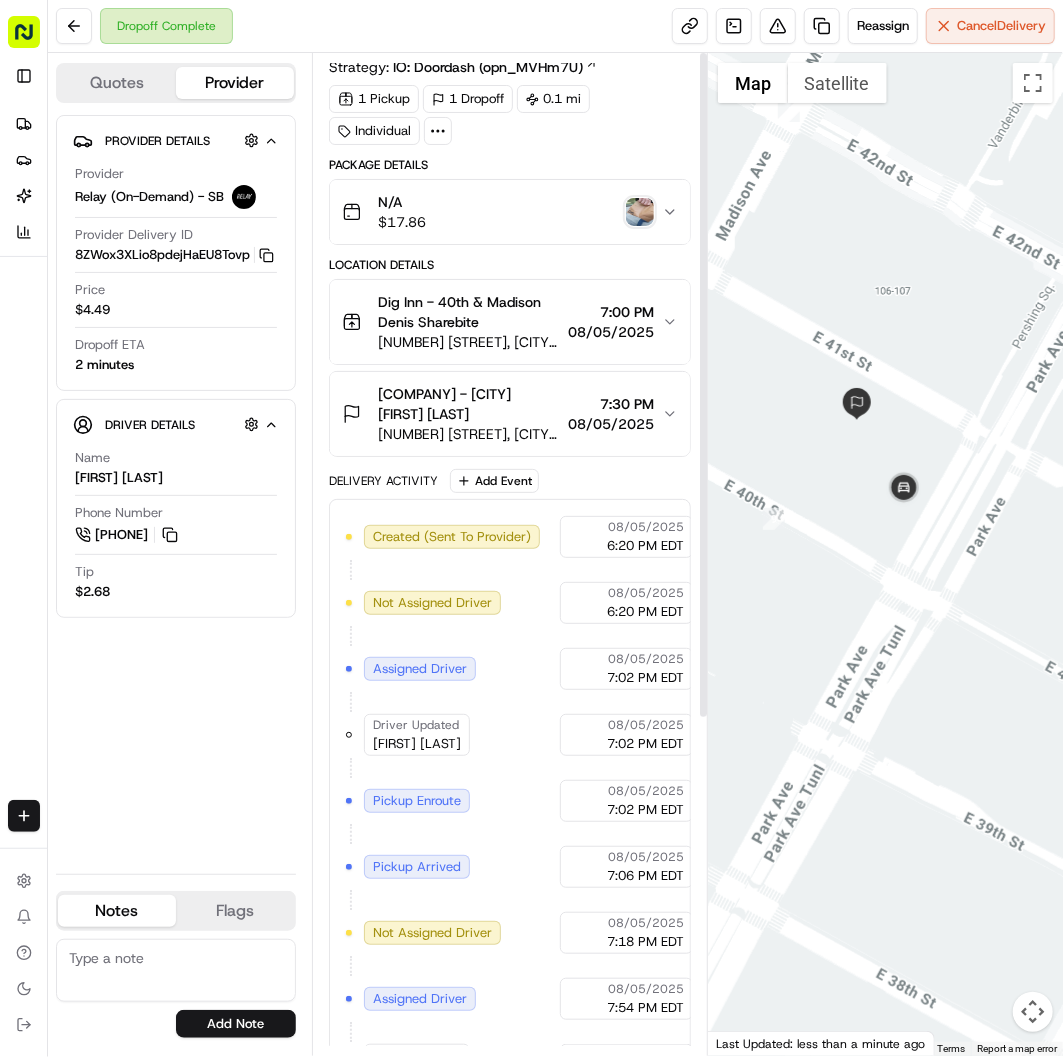 scroll, scrollTop: 0, scrollLeft: 0, axis: both 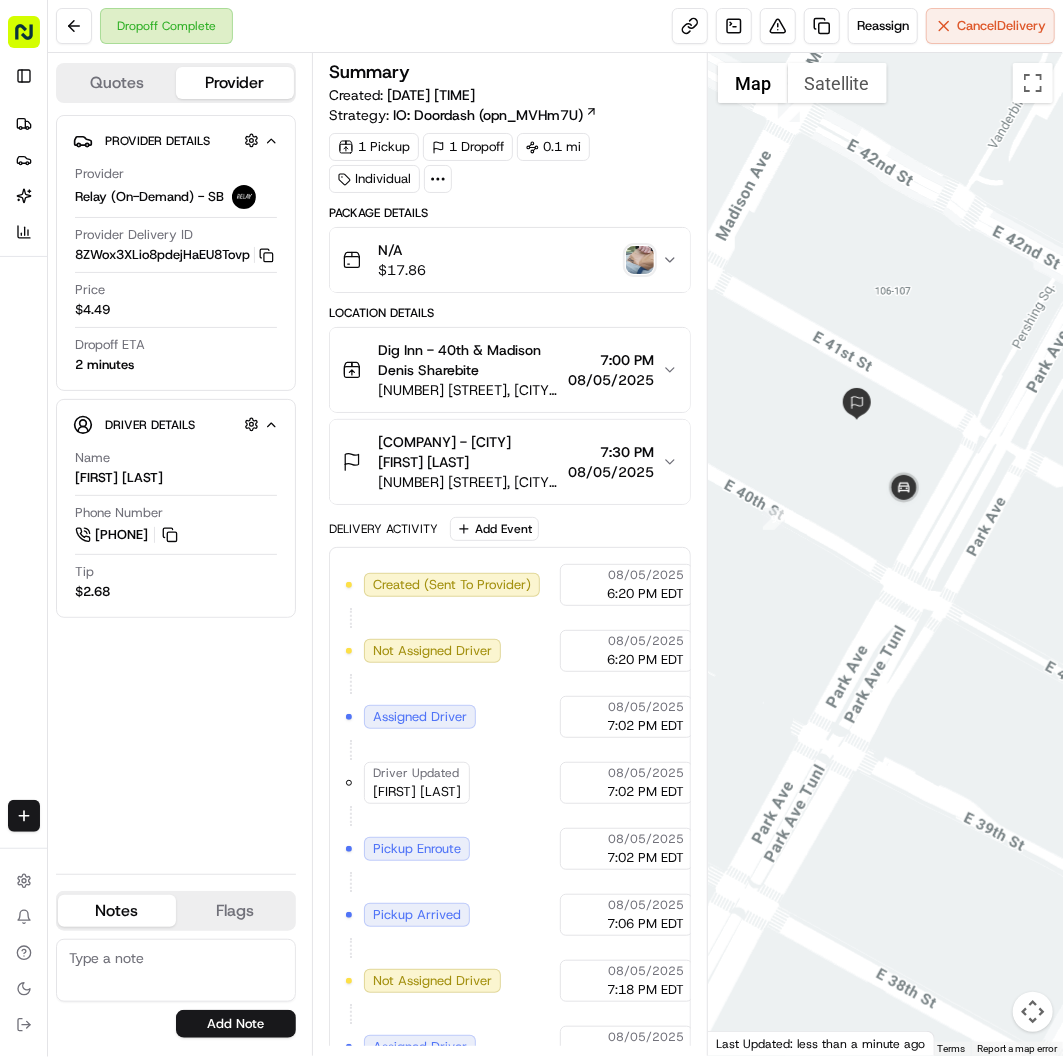 click at bounding box center (640, 260) 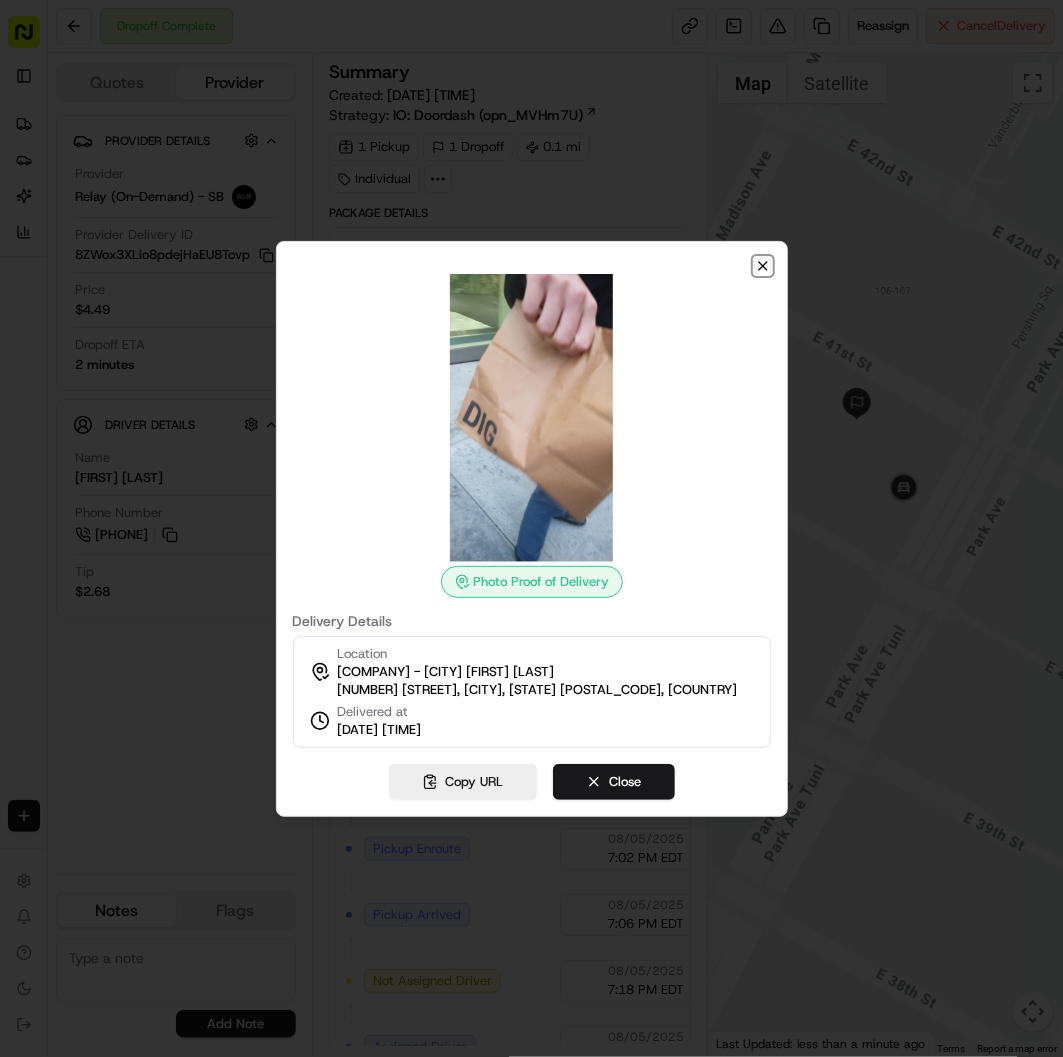 click 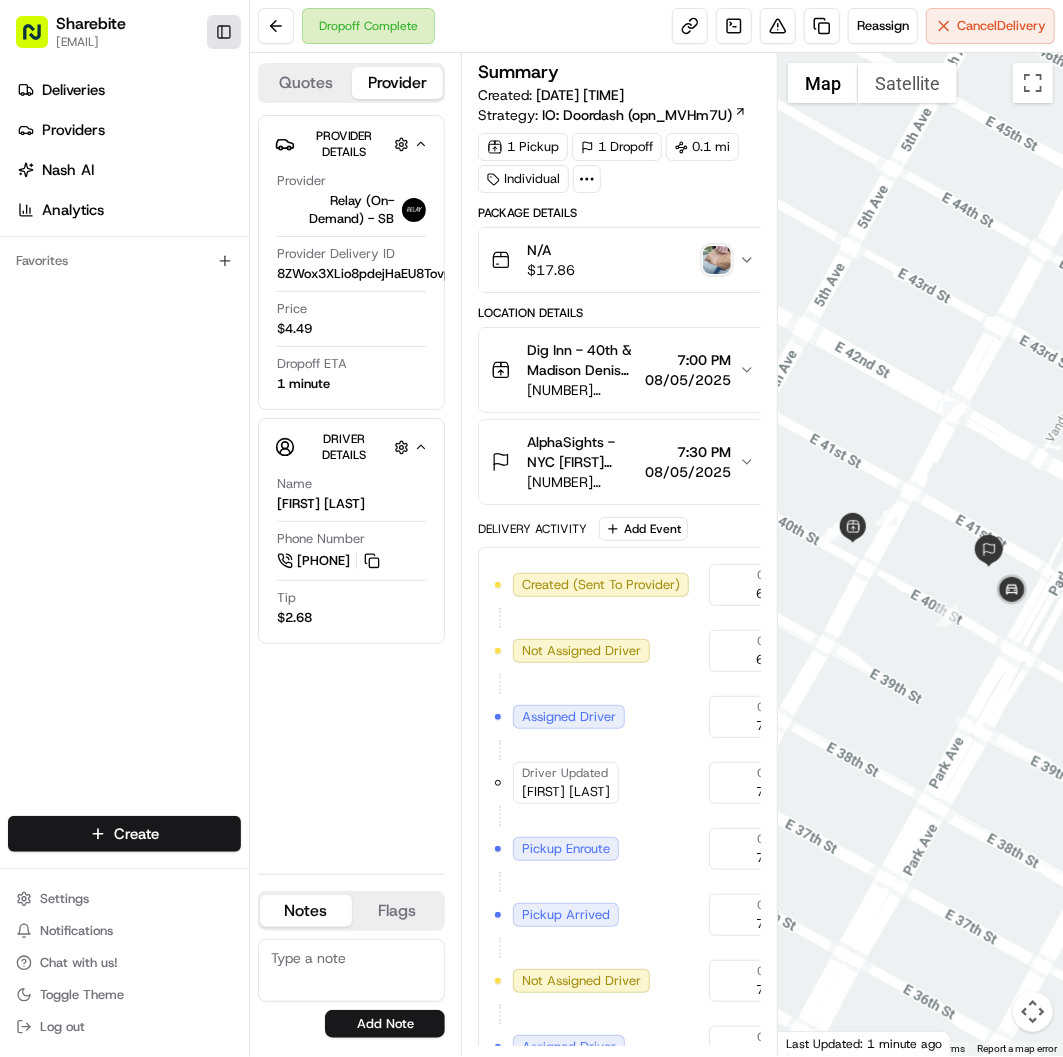 scroll, scrollTop: 0, scrollLeft: 0, axis: both 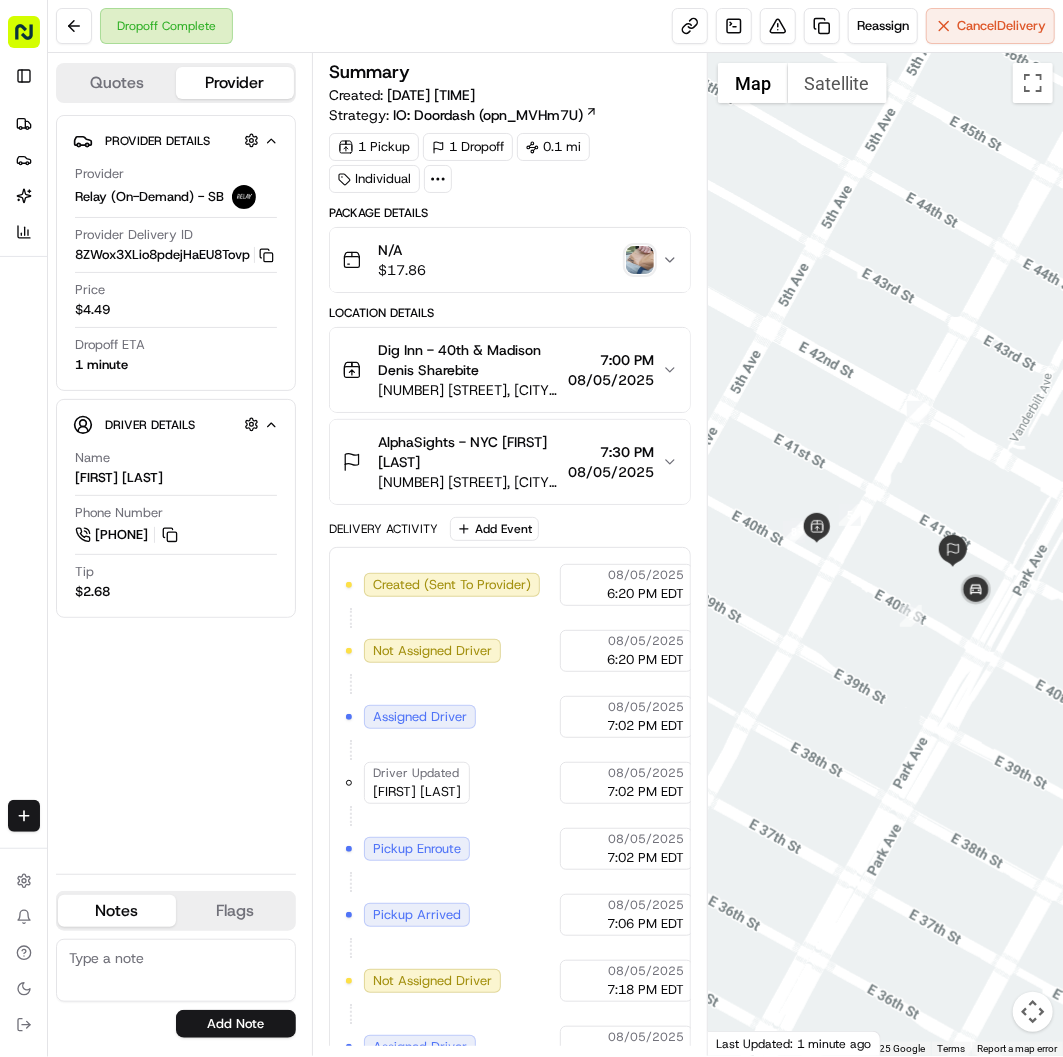 click at bounding box center [640, 260] 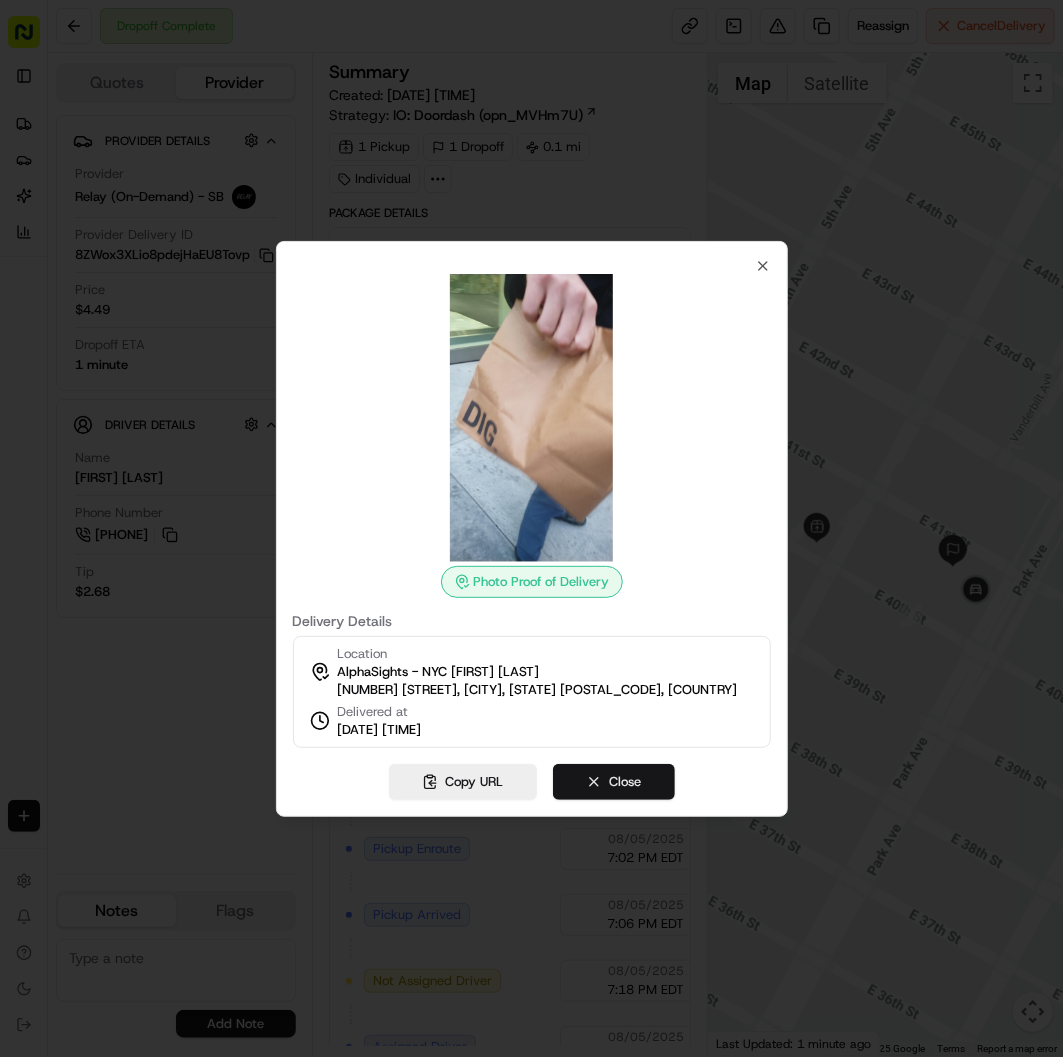 click on "Close" at bounding box center [614, 782] 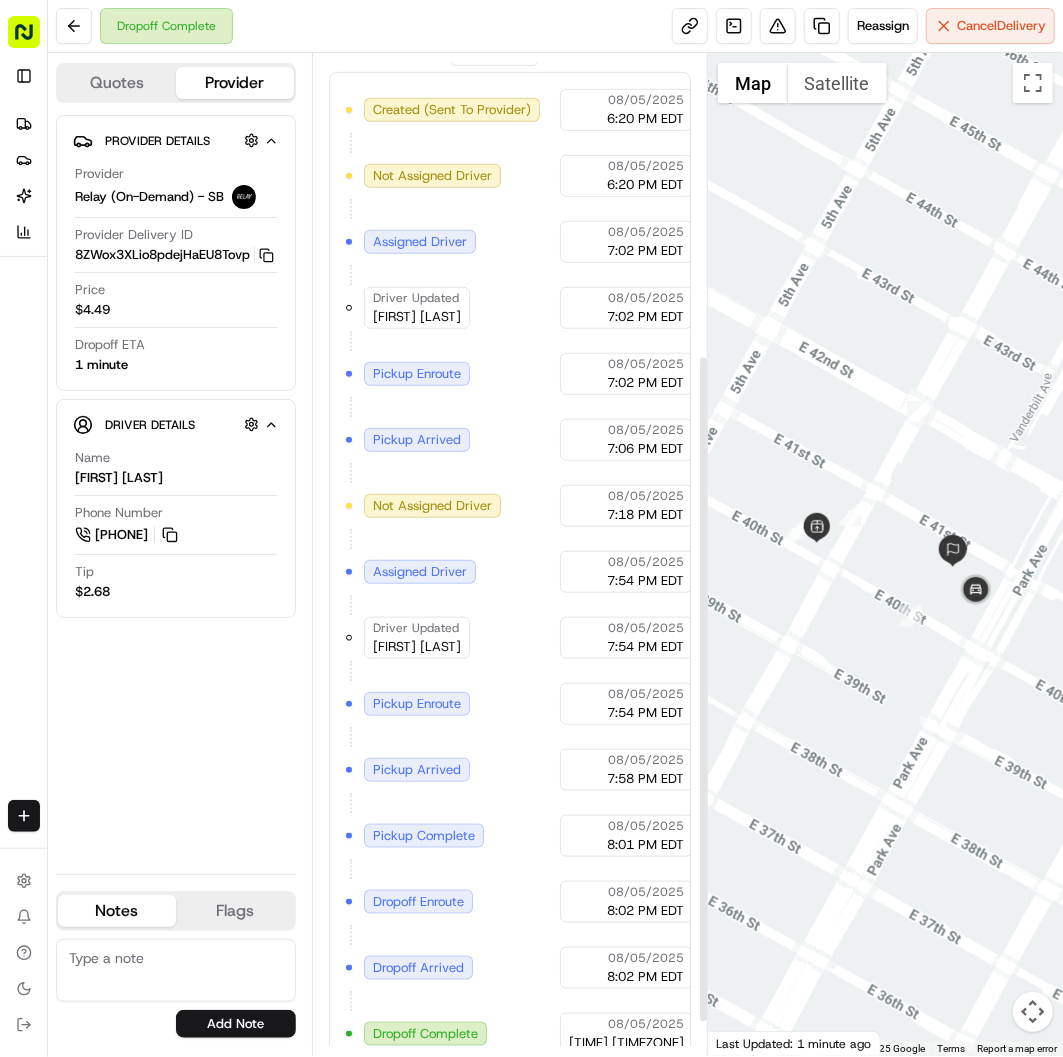 scroll, scrollTop: 505, scrollLeft: 0, axis: vertical 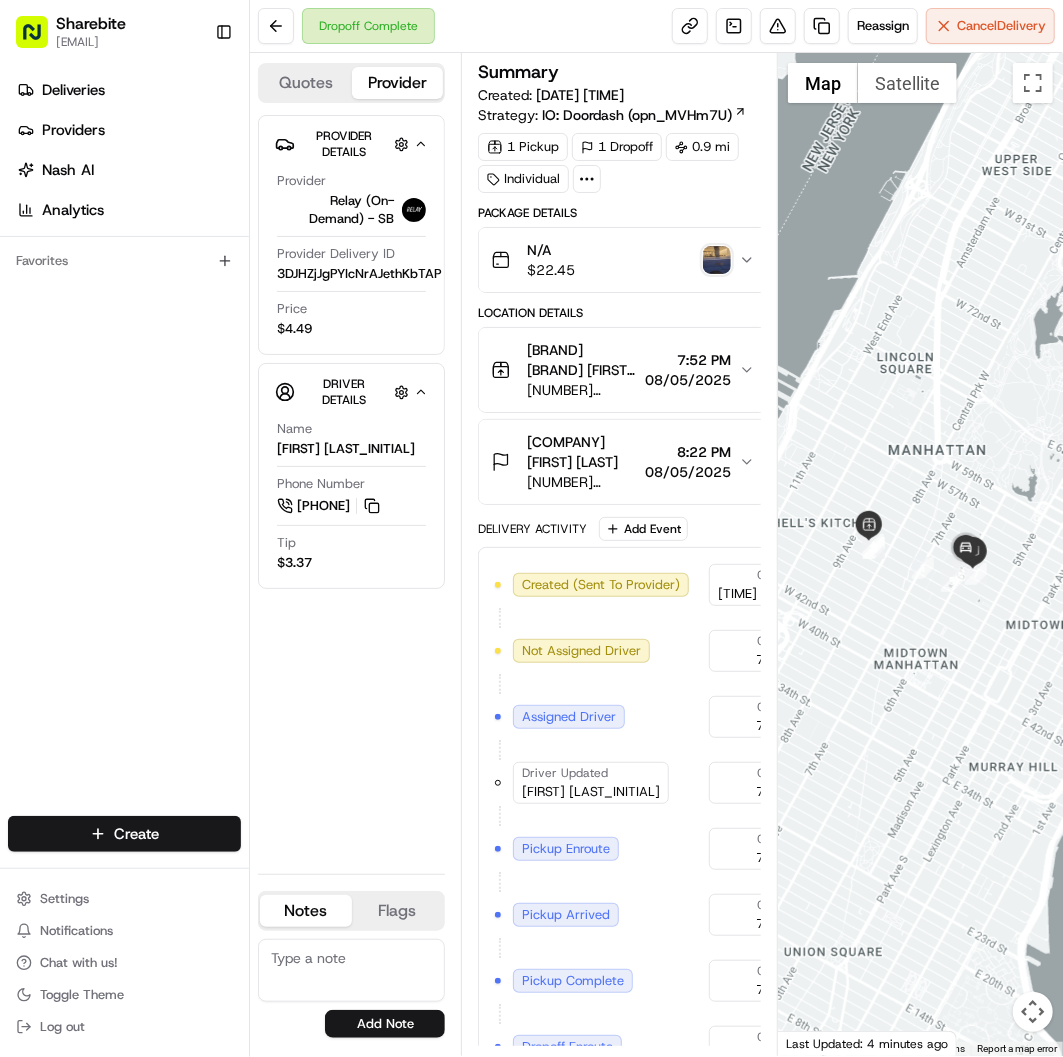 click at bounding box center [717, 260] 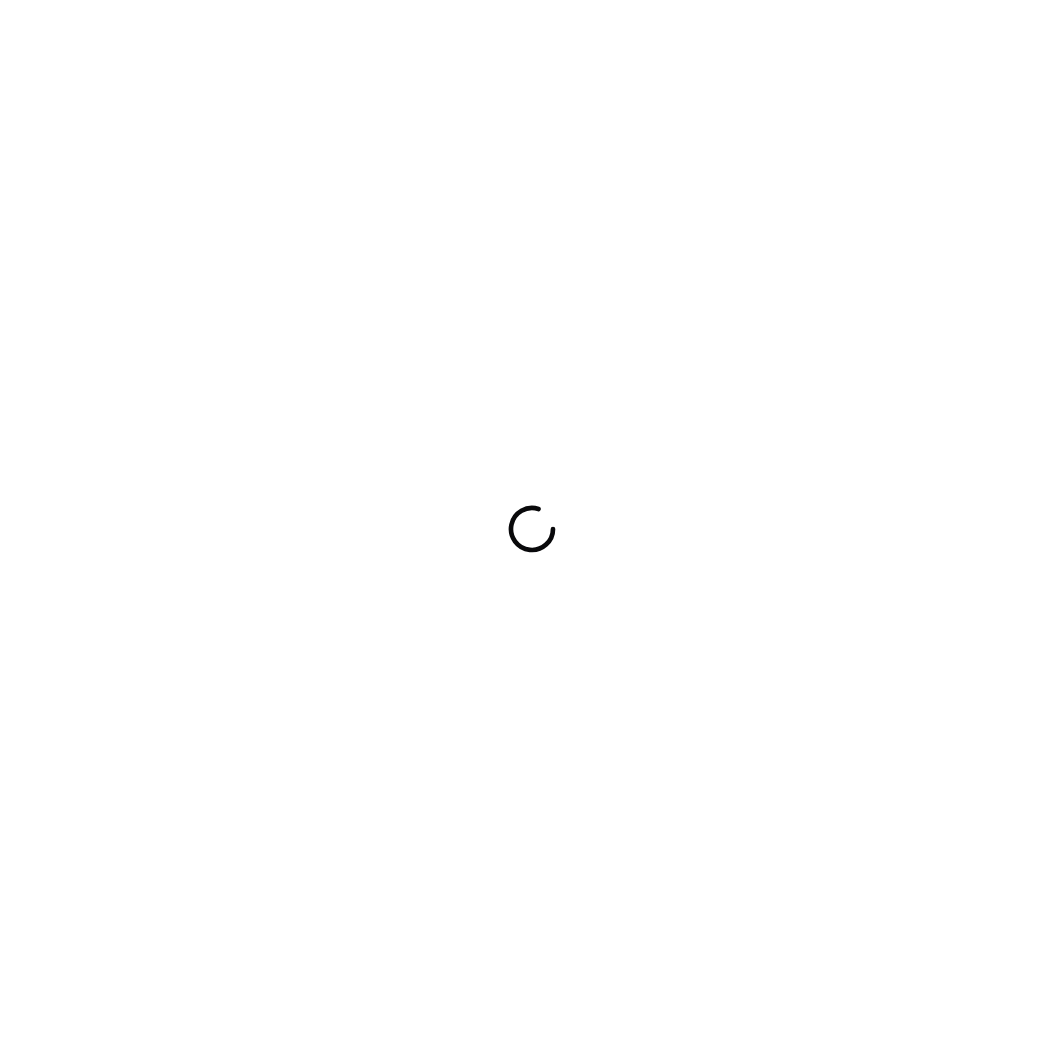 scroll, scrollTop: 0, scrollLeft: 0, axis: both 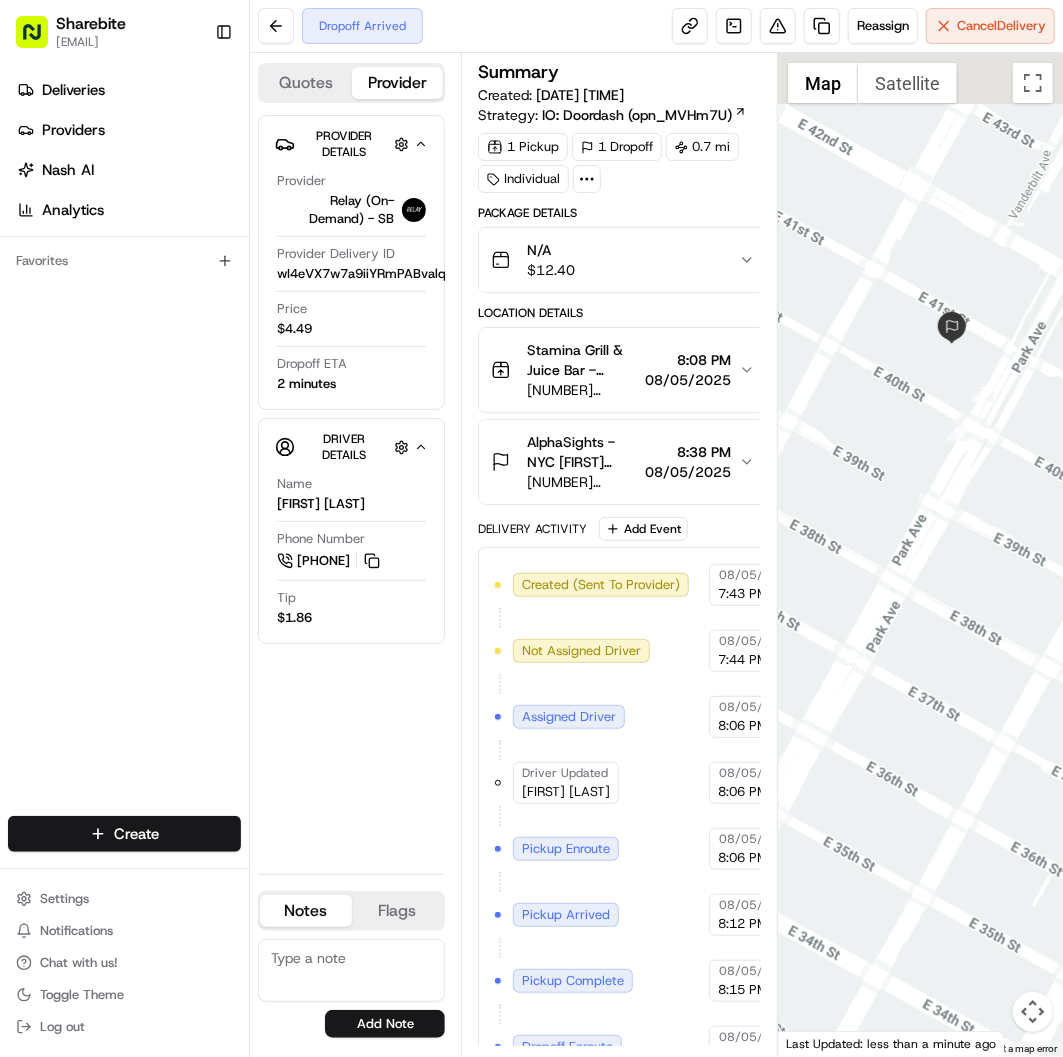 drag, startPoint x: 928, startPoint y: 315, endPoint x: 932, endPoint y: 478, distance: 163.04907 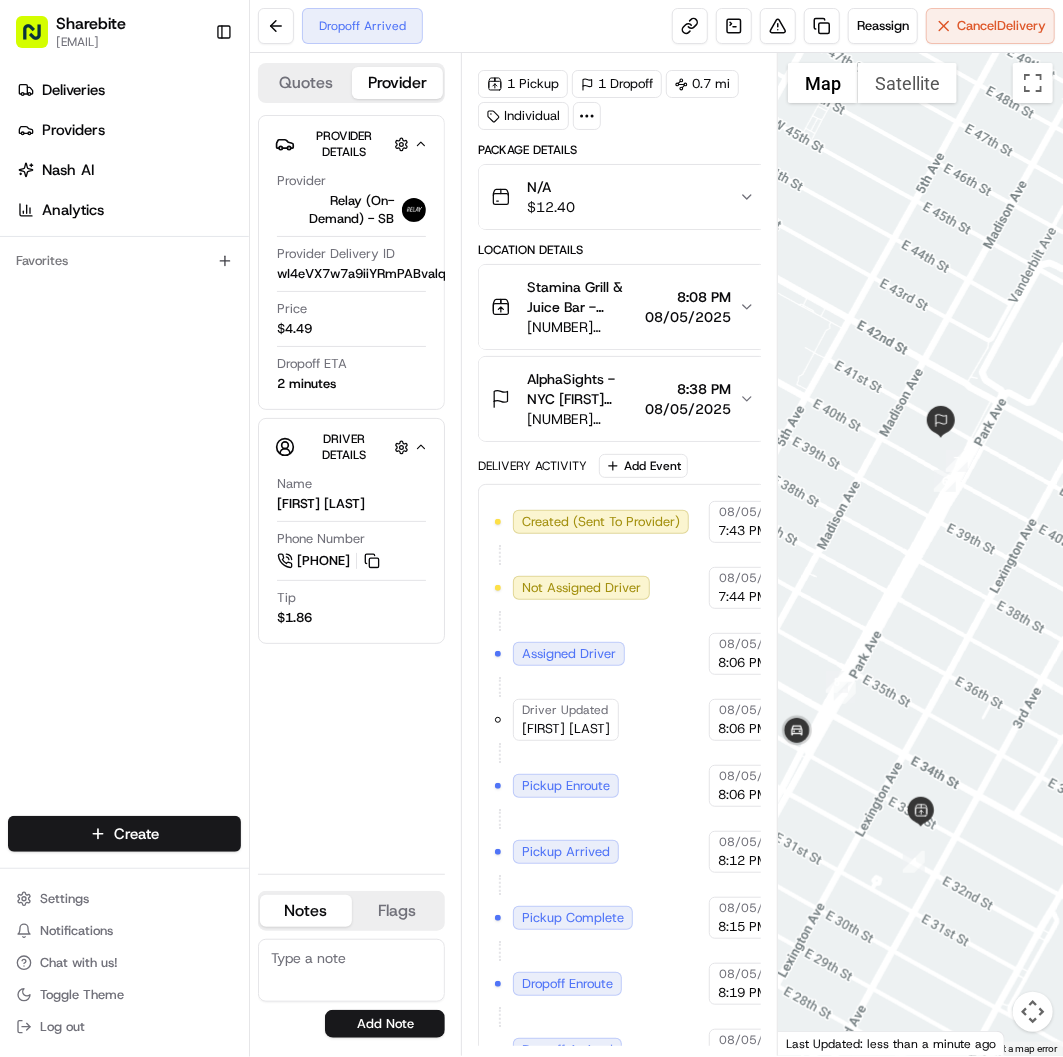 scroll, scrollTop: 107, scrollLeft: 0, axis: vertical 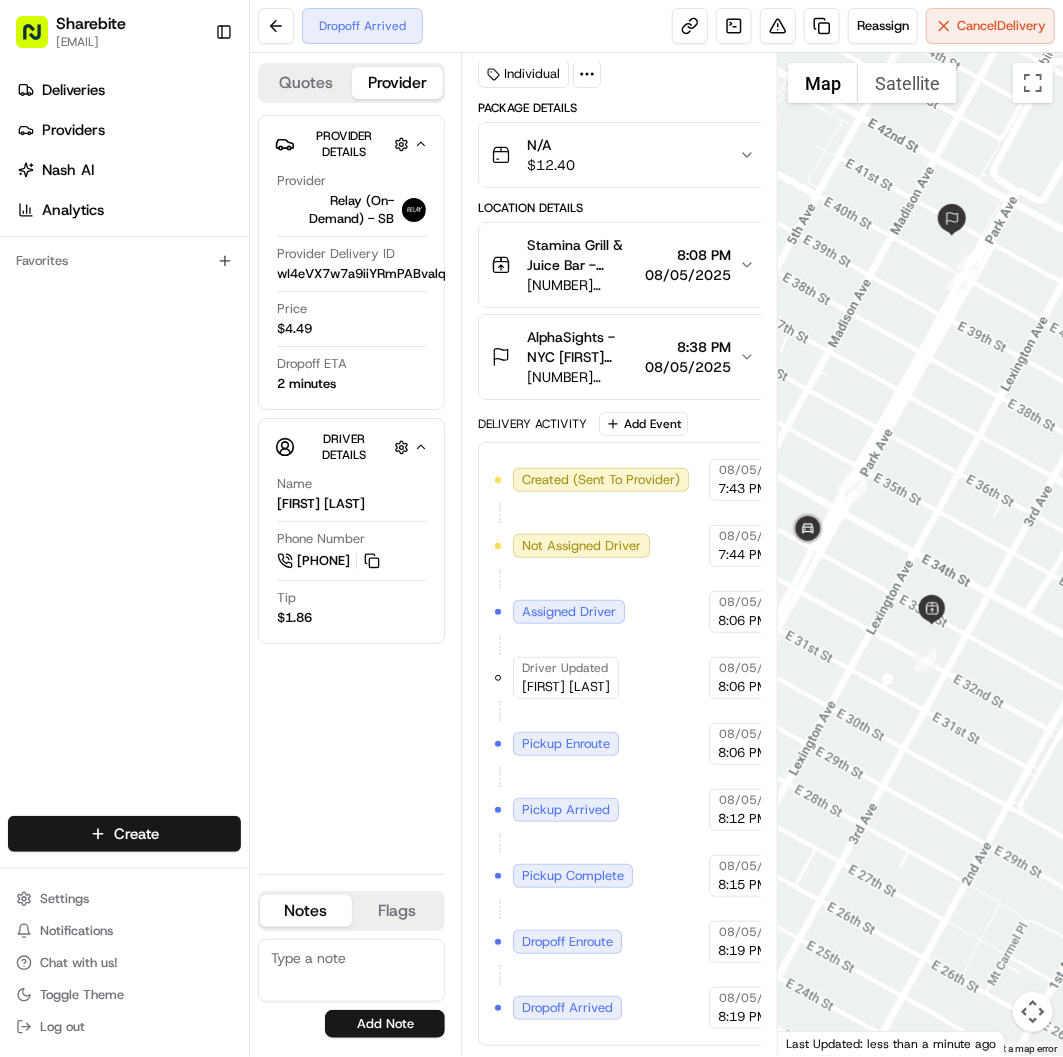 drag, startPoint x: 933, startPoint y: 552, endPoint x: 945, endPoint y: 344, distance: 208.34587 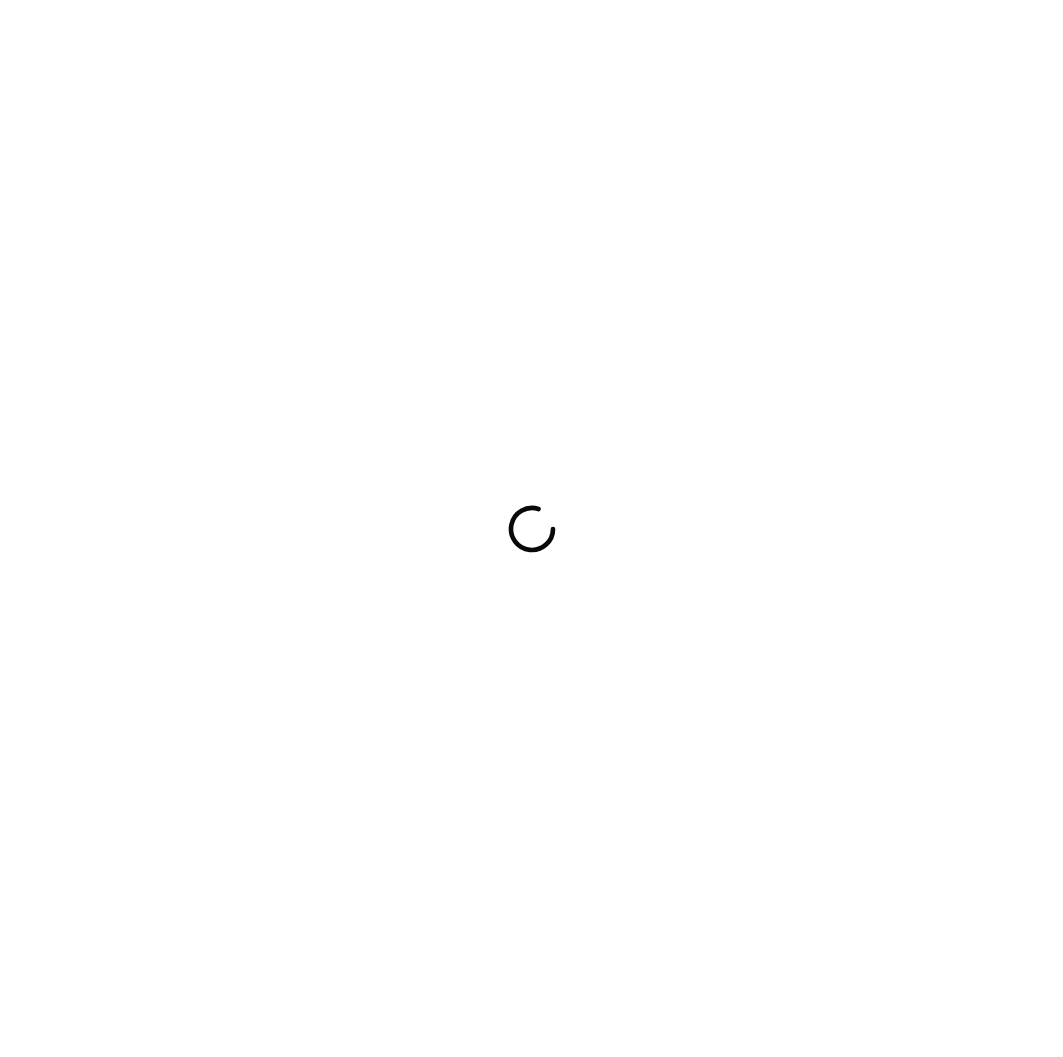 scroll, scrollTop: 0, scrollLeft: 0, axis: both 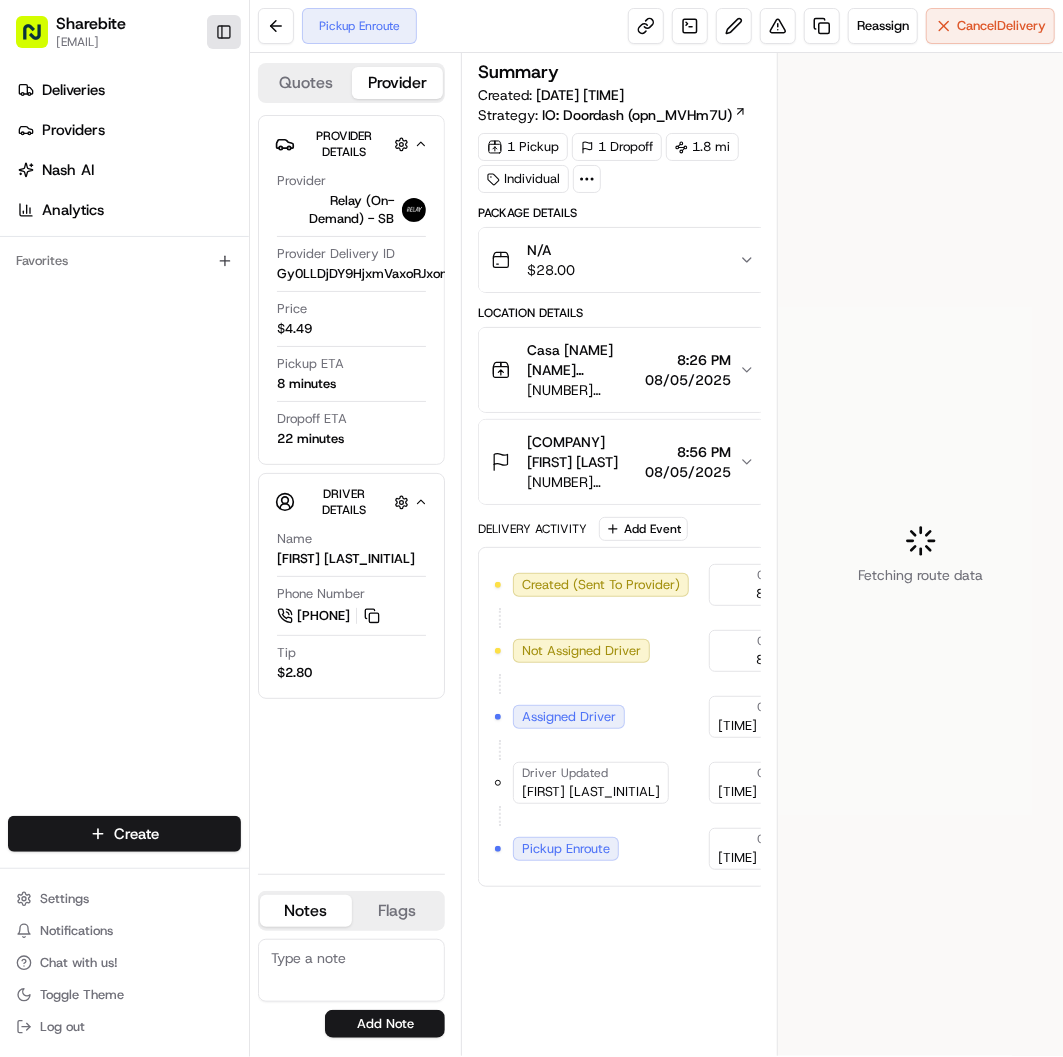 click on "Toggle Sidebar" at bounding box center [224, 32] 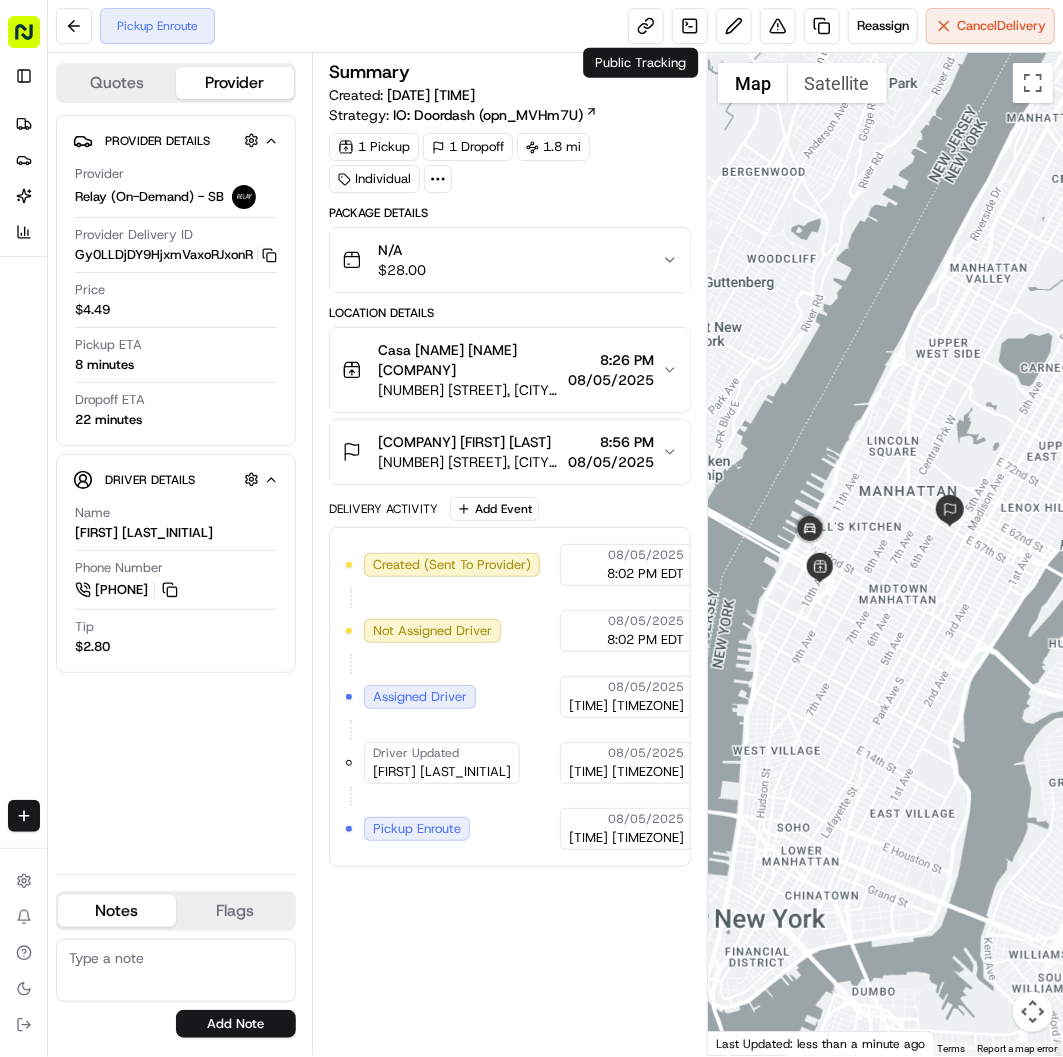 scroll, scrollTop: 0, scrollLeft: 0, axis: both 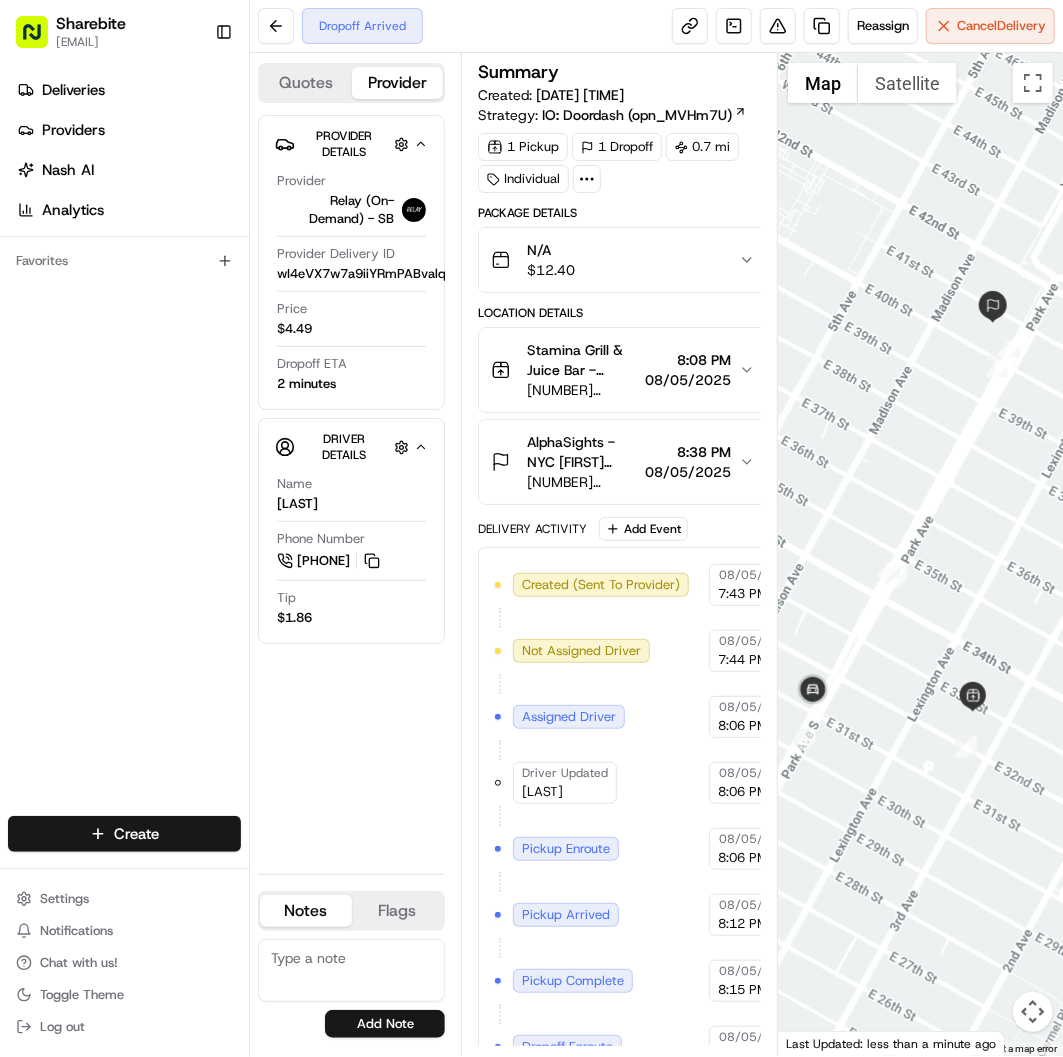 drag, startPoint x: 893, startPoint y: 478, endPoint x: 971, endPoint y: 478, distance: 78 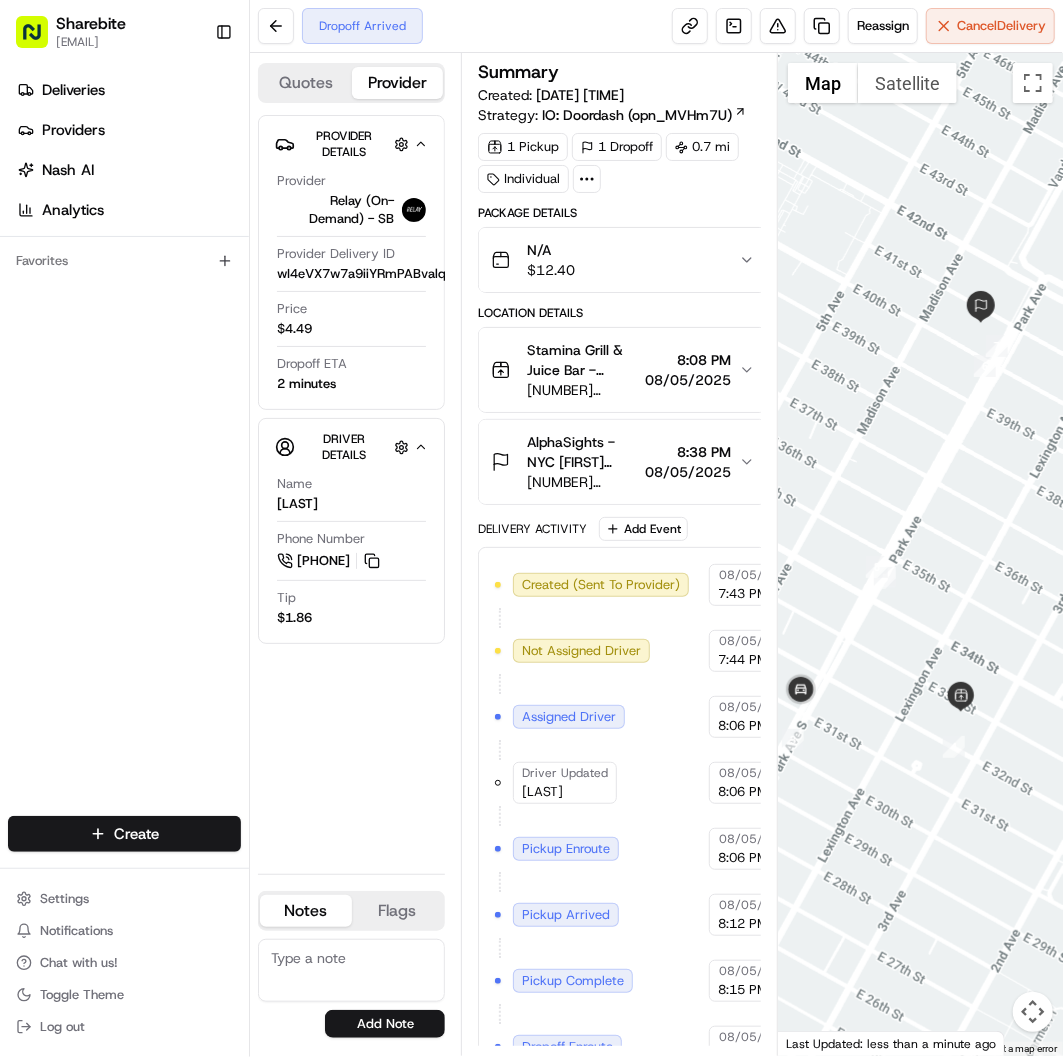 drag, startPoint x: 966, startPoint y: 475, endPoint x: 942, endPoint y: 470, distance: 24.5153 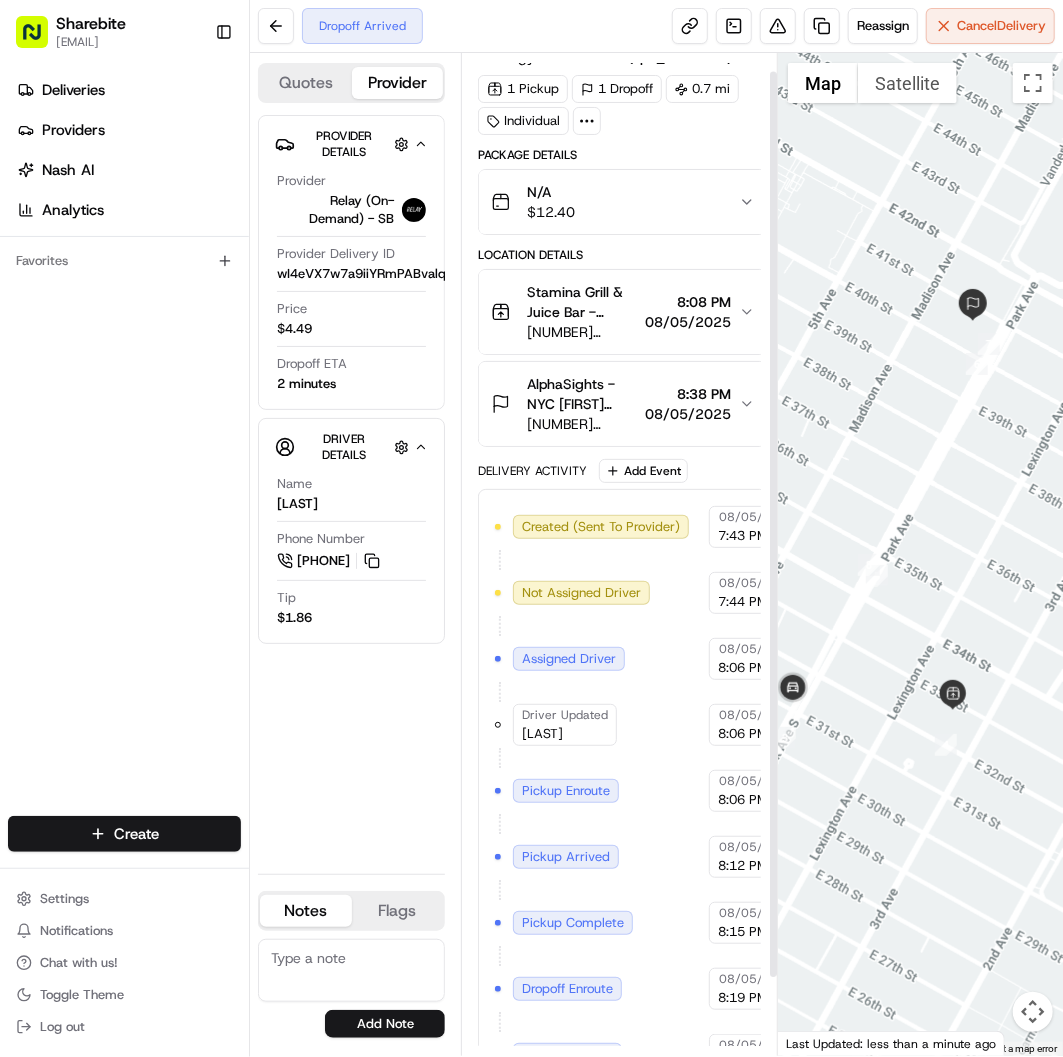 scroll, scrollTop: 107, scrollLeft: 0, axis: vertical 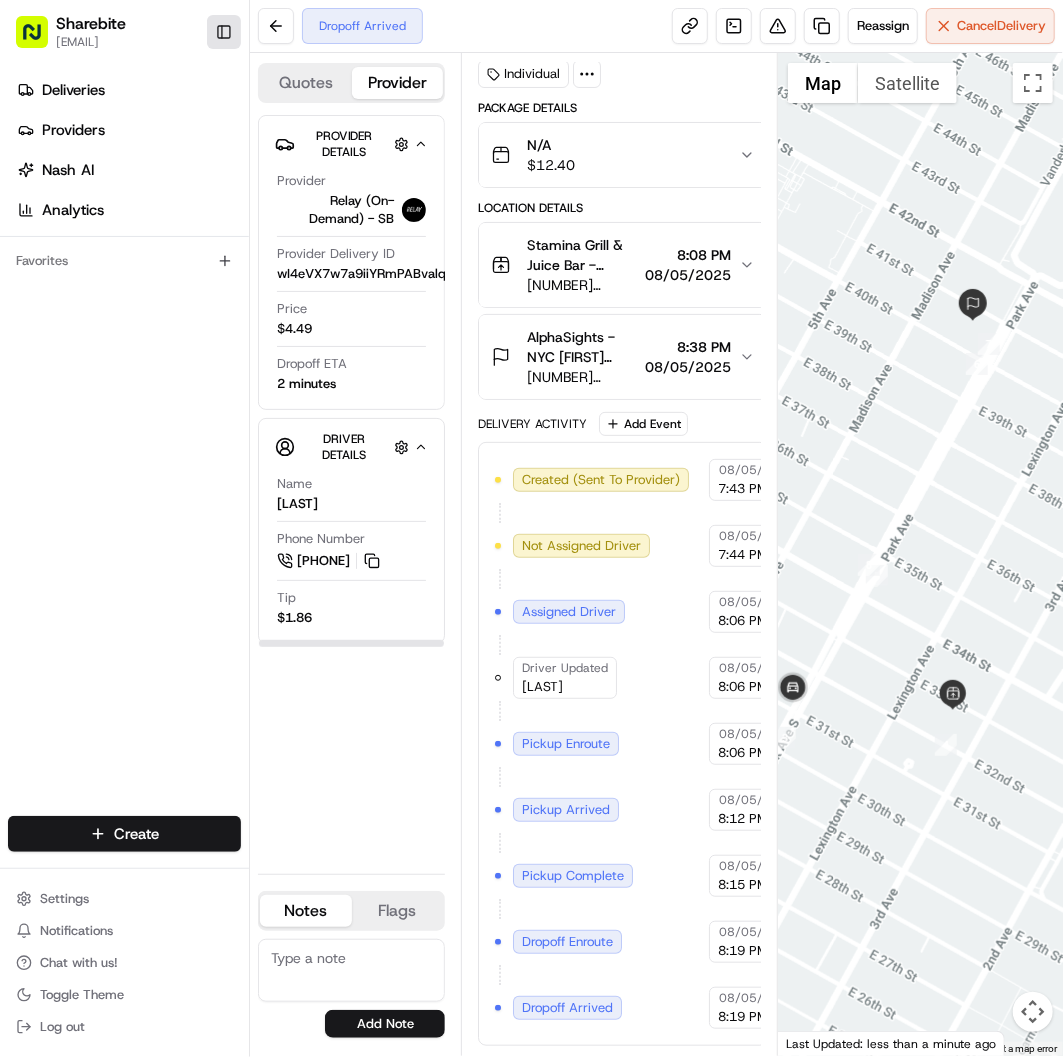 drag, startPoint x: 228, startPoint y: 13, endPoint x: 217, endPoint y: 48, distance: 36.687874 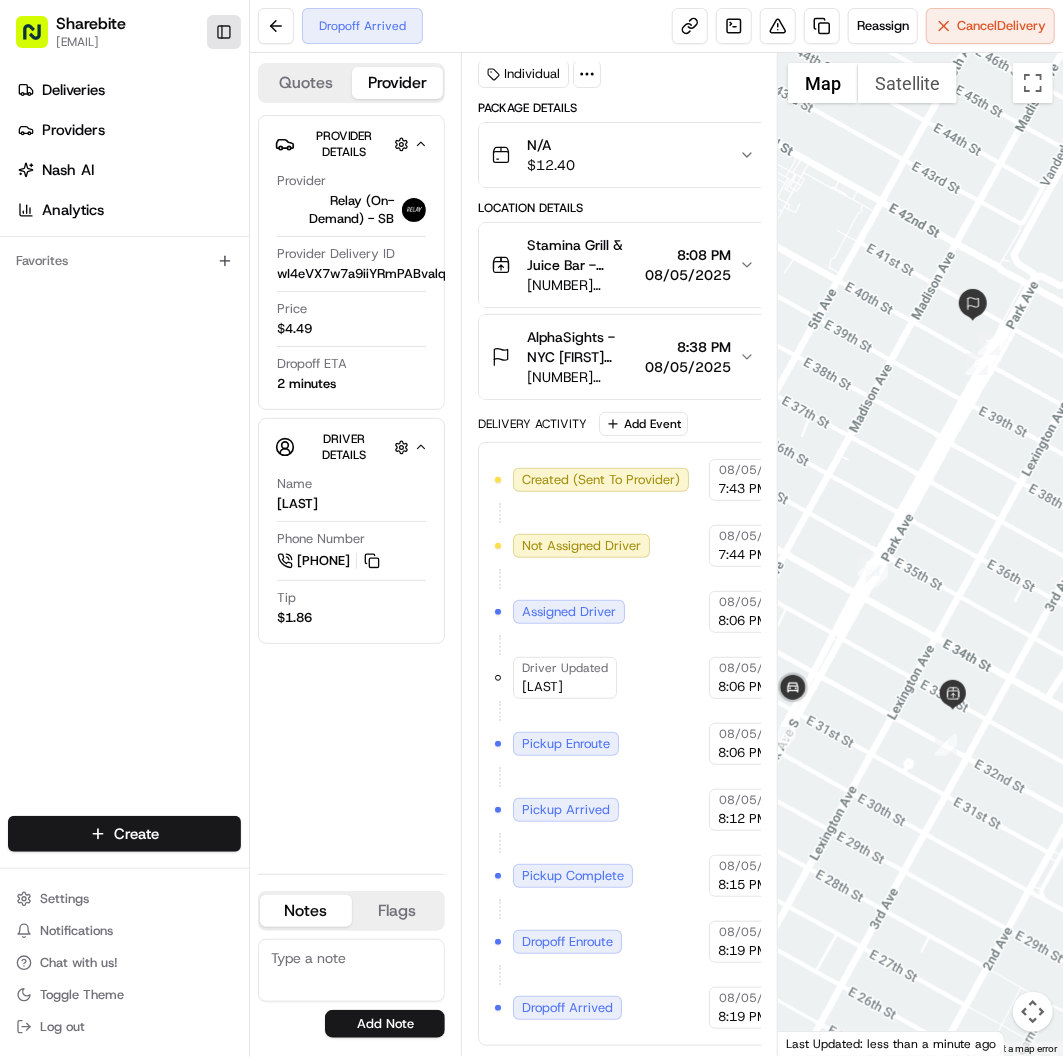click on "Toggle Sidebar" at bounding box center [224, 32] 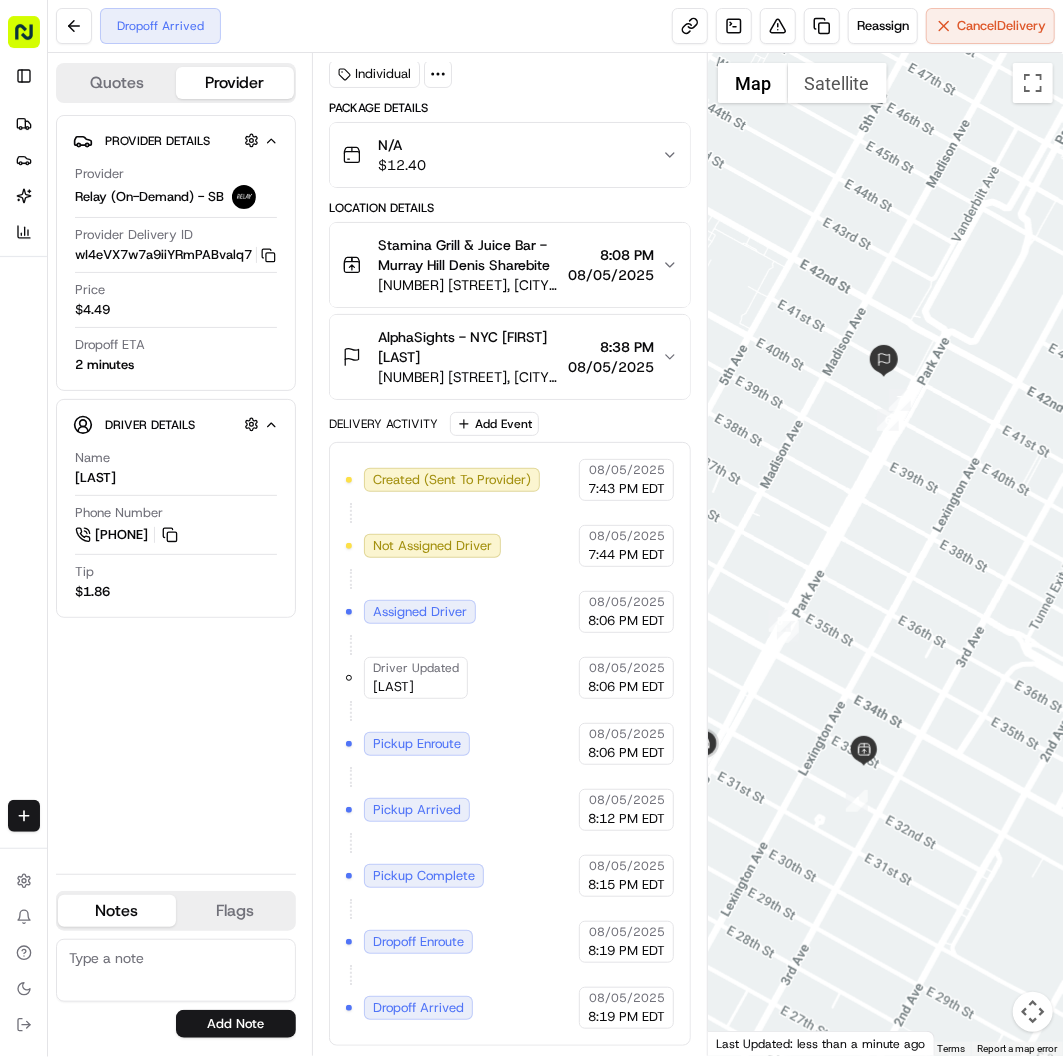 drag, startPoint x: 898, startPoint y: 482, endPoint x: 845, endPoint y: 542, distance: 80.05623 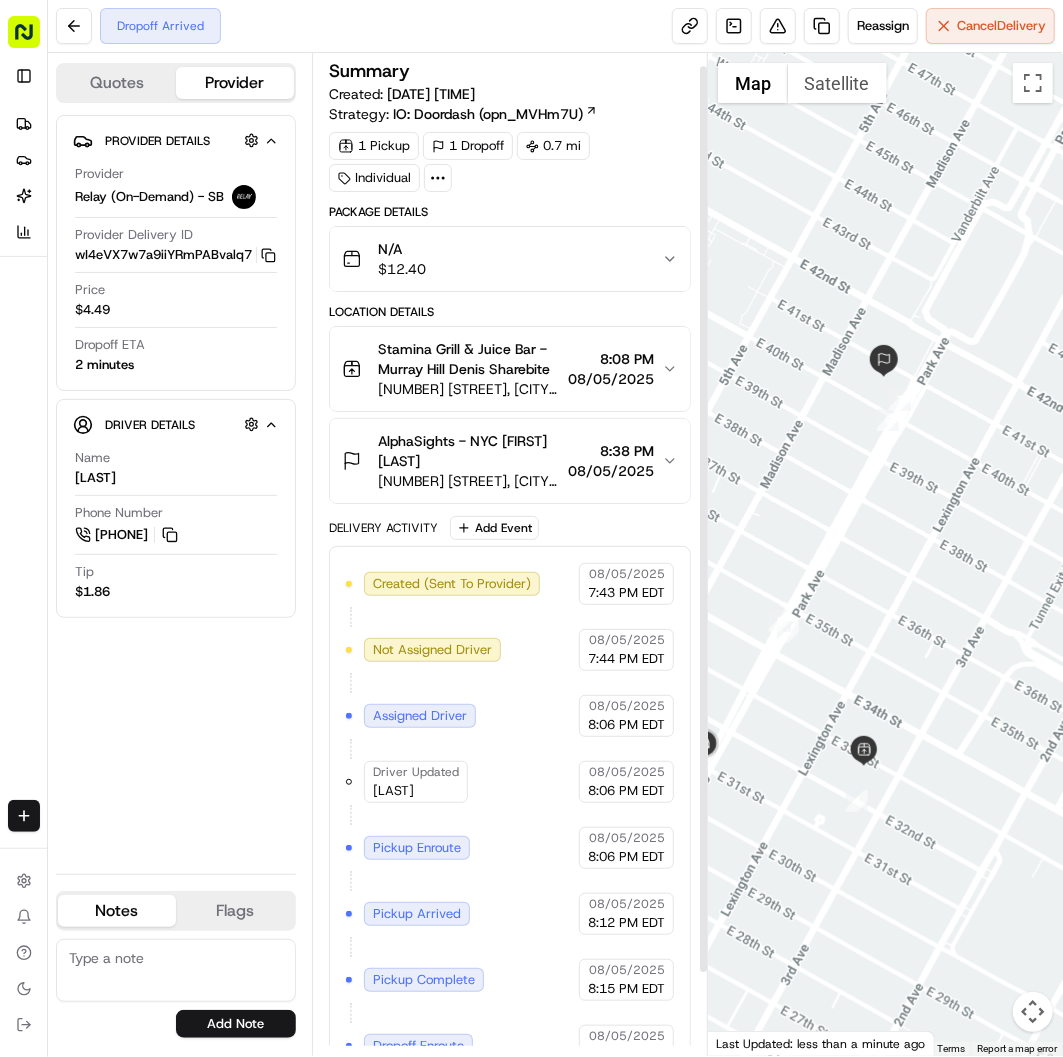 scroll, scrollTop: 0, scrollLeft: 0, axis: both 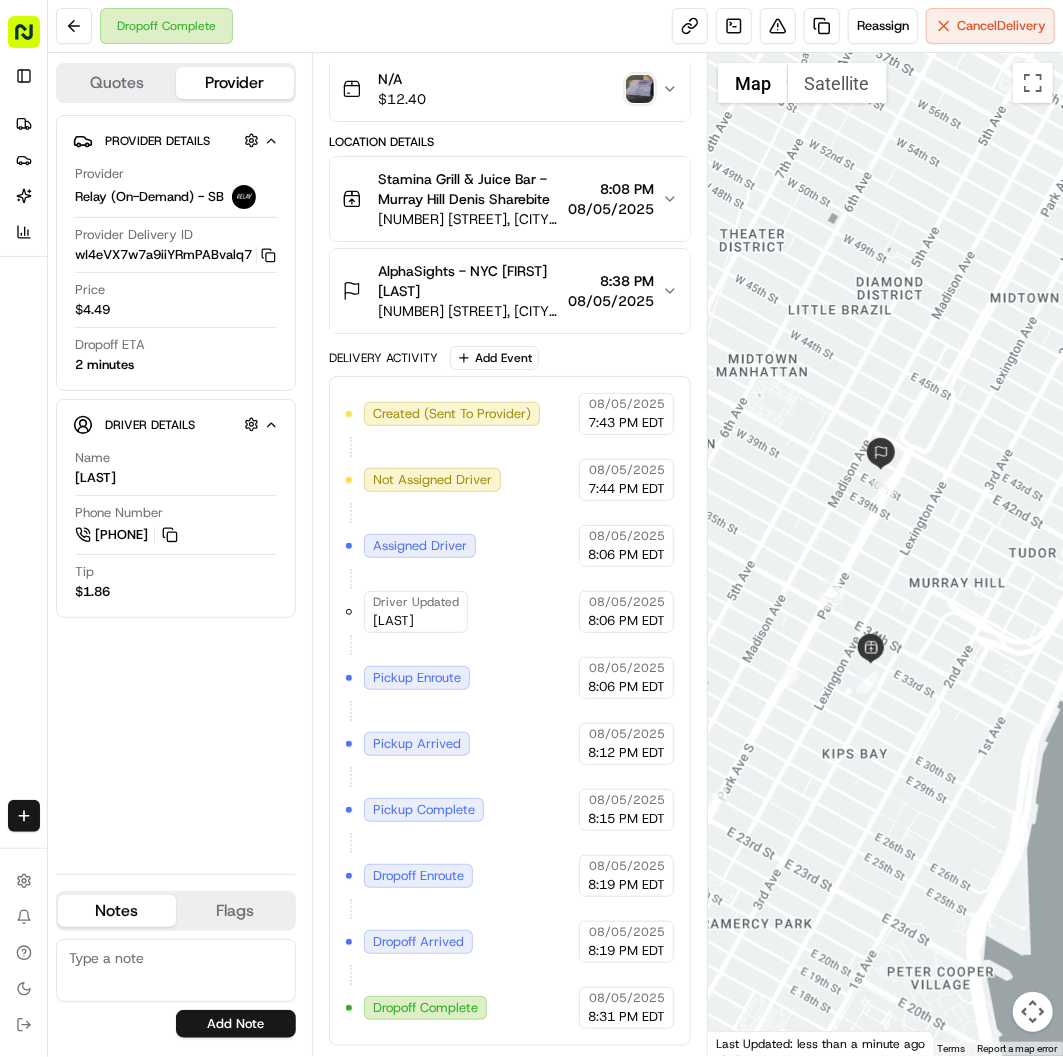 click at bounding box center [640, 89] 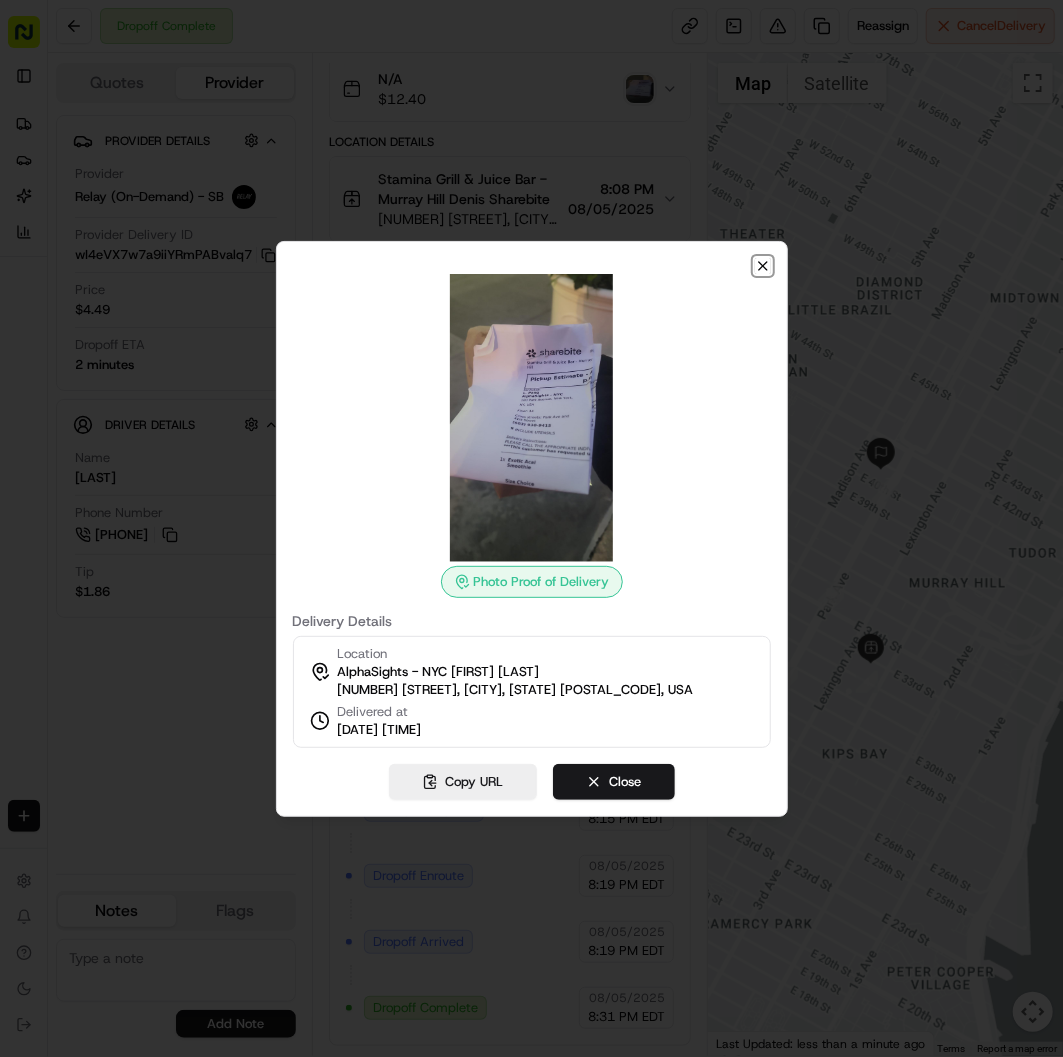 click 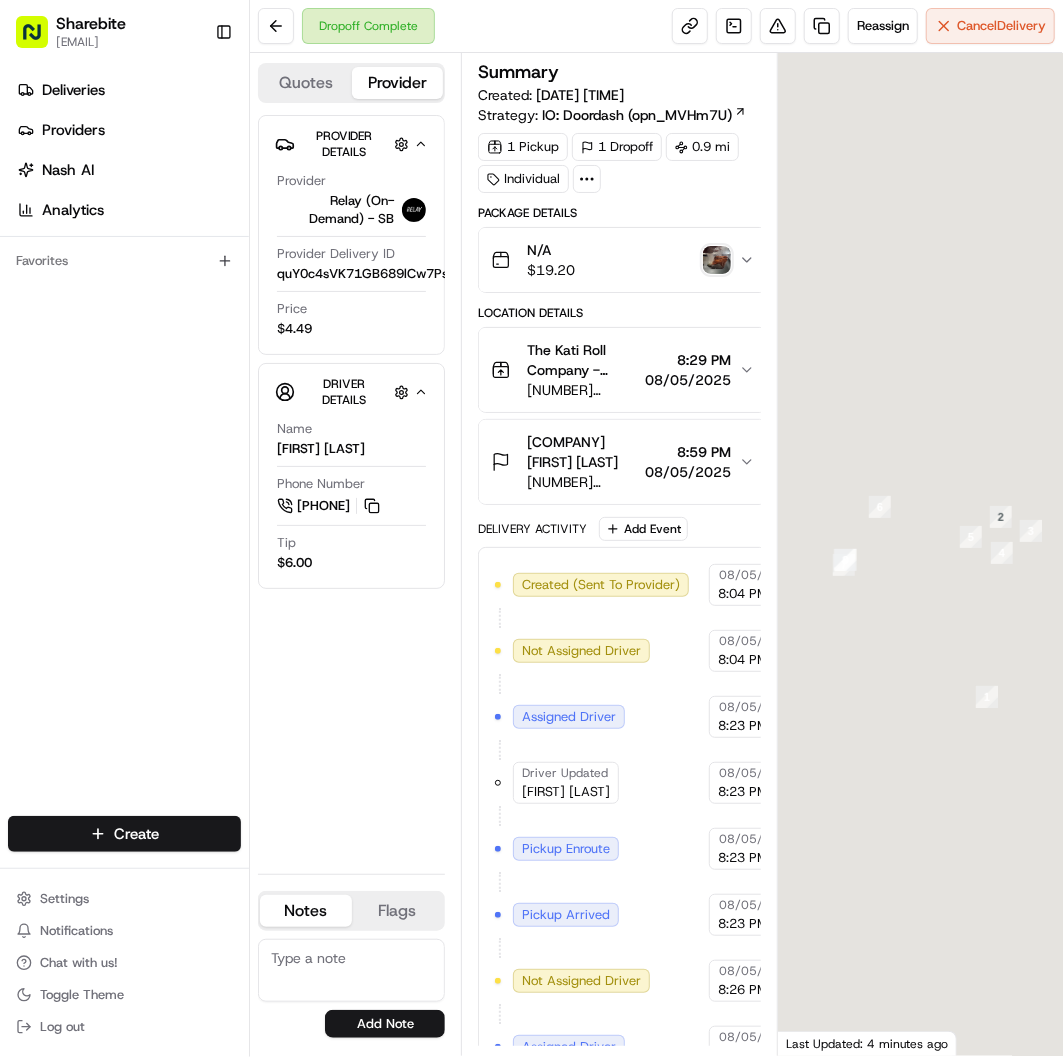 scroll, scrollTop: 0, scrollLeft: 0, axis: both 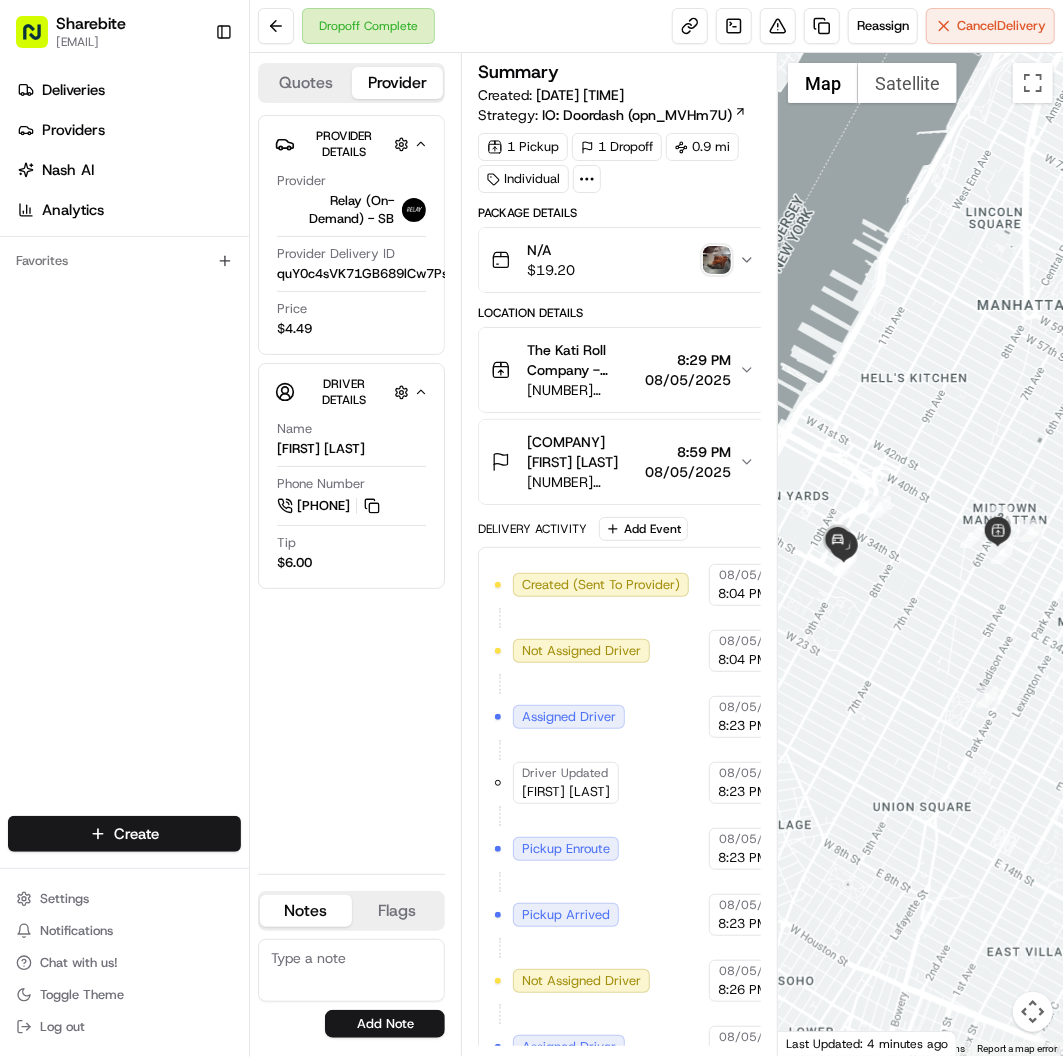 click at bounding box center (717, 260) 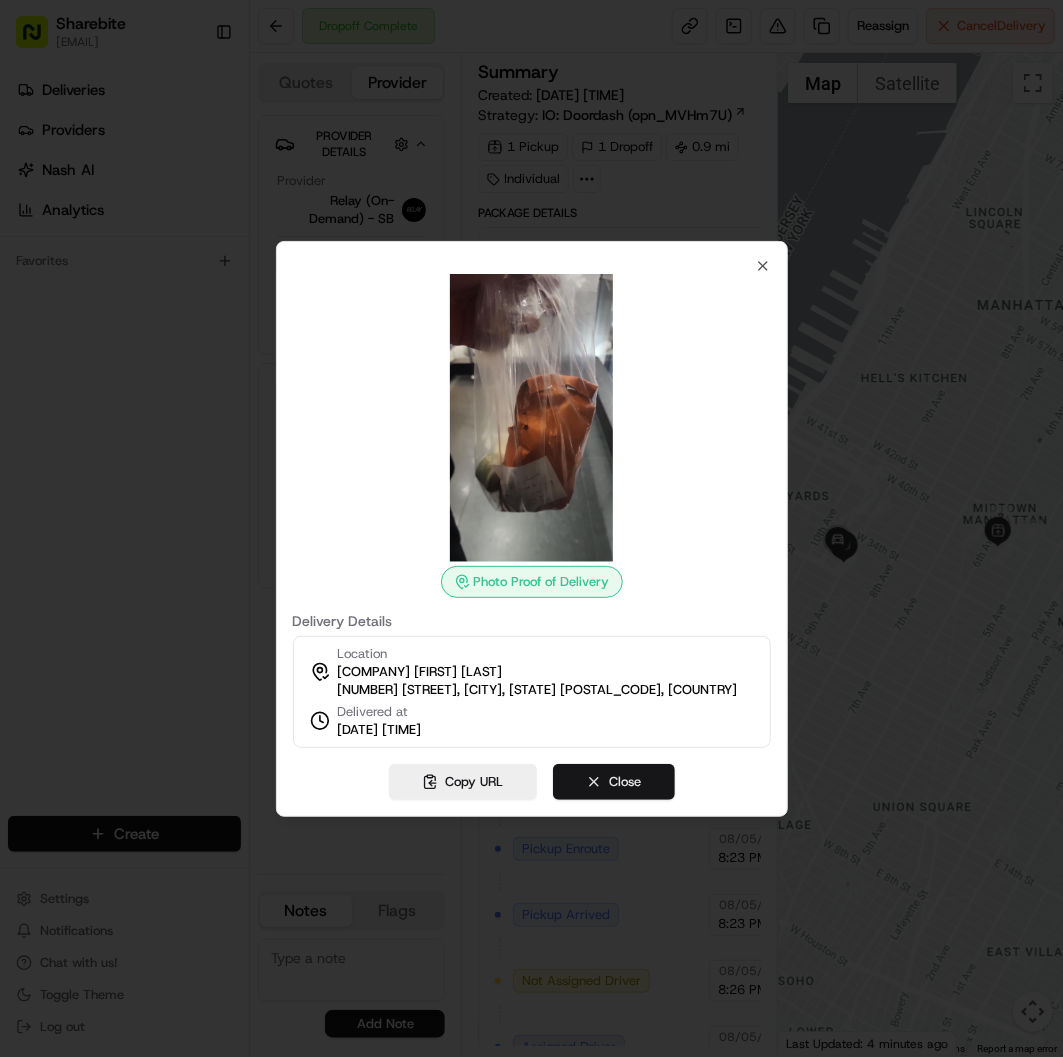 click on "Close" at bounding box center [614, 782] 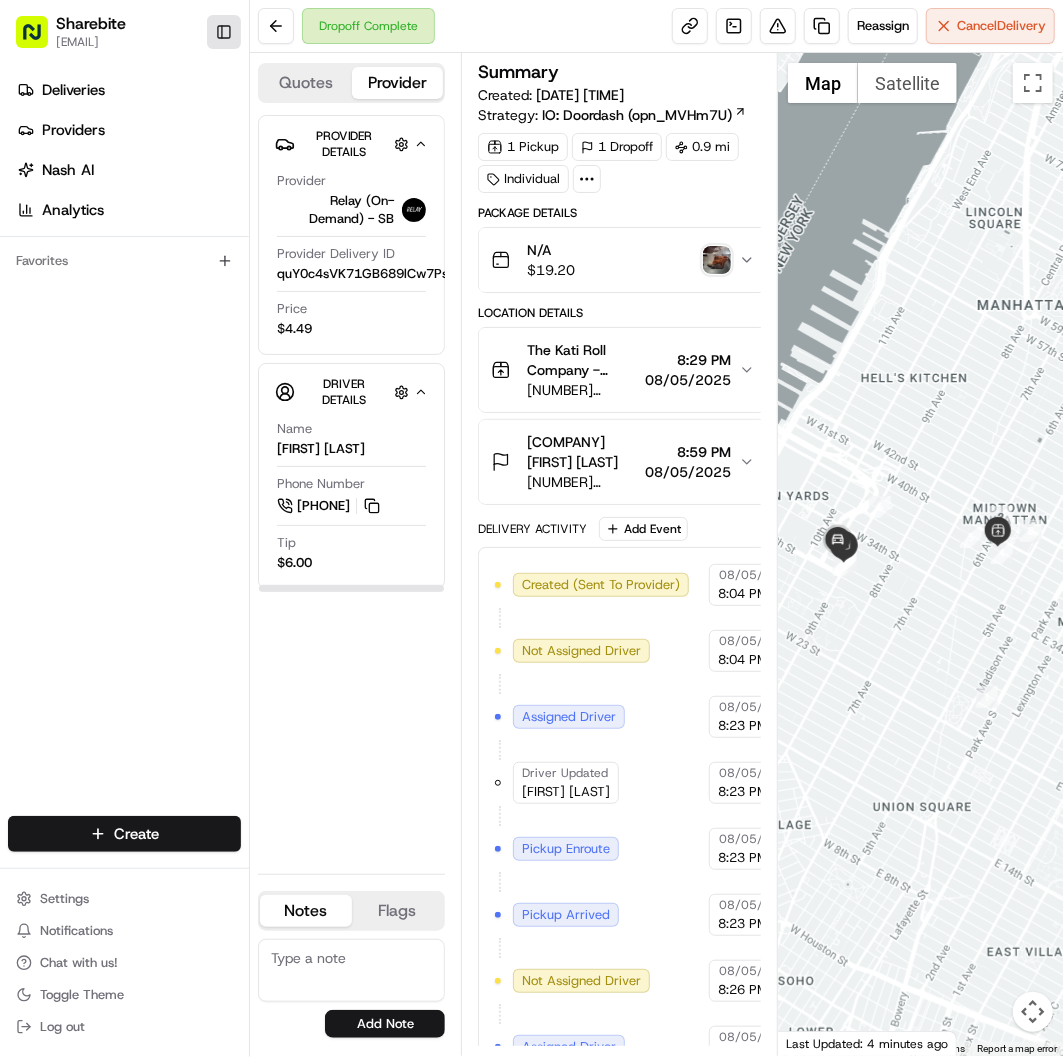click on "Toggle Sidebar" at bounding box center [224, 32] 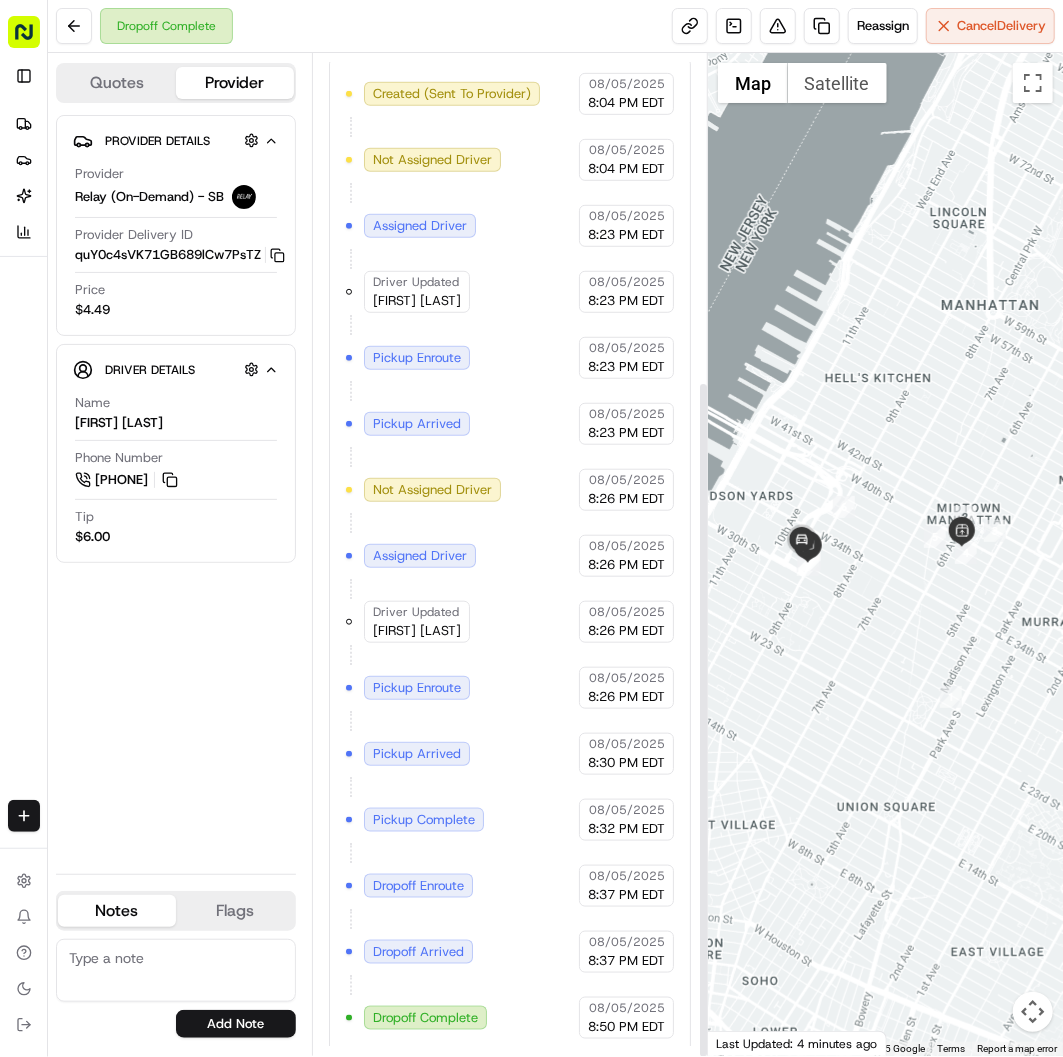 scroll, scrollTop: 485, scrollLeft: 0, axis: vertical 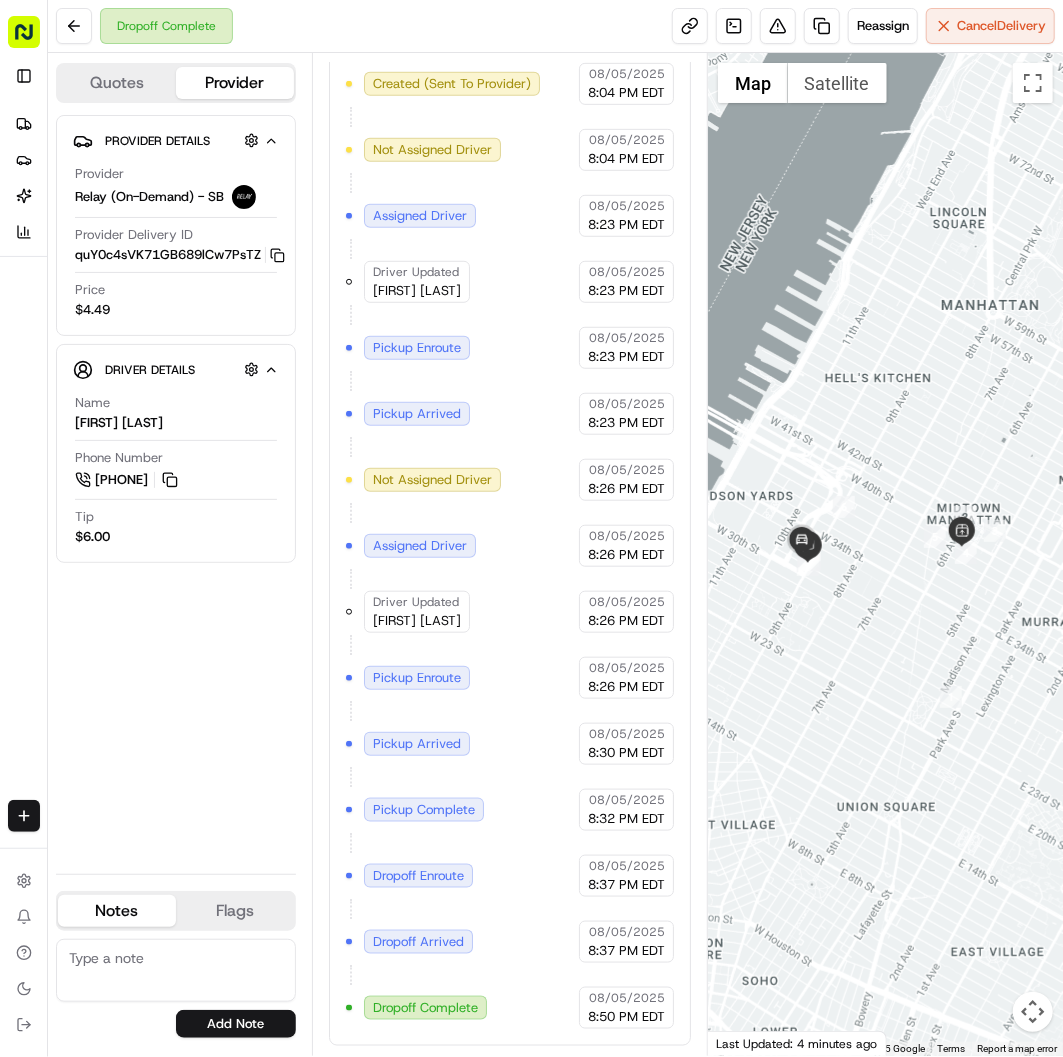 click on "Created (Sent To Provider) Relay (On-Demand) - SB 08/05/2025 8:04 PM EDT Not Assigned Driver Relay (On-Demand) - SB 08/05/2025 8:04 PM EDT Assigned Driver Relay (On-Demand) - SB 08/05/2025 8:23 PM EDT Driver Updated [FIRST] [LAST]. Relay (On-Demand) - SB 08/05/2025 8:23 PM EDT Pickup Enroute Relay (On-Demand) - SB 08/05/2025 8:23 PM EDT Pickup Arrived Relay (On-Demand) - SB 08/05/2025 8:26 PM EDT Assigned Driver Relay (On-Demand) - SB 08/05/2025 8:26 PM EDT Driver Updated [FIRST] [LAST]. Relay (On-Demand) - SB 08/05/2025 8:26 PM EDT Pickup Enroute Relay (On-Demand) - SB 08/05/2025 8:26 PM EDT Pickup Arrived Relay (On-Demand) - SB 08/05/2025 8:30 PM EDT Pickup Complete Relay (On-Demand) - SB 08/05/2025 8:32 PM EDT Dropoff Enroute Relay (On-Demand) - SB 08/05/2025 8:37 PM EDT Dropoff Arrived Relay (On-Demand) - SB 08/05/2025 8:37 PM EDT Dropoff Complete Relay (On-Demand) - SB 08/05/2025 8:50 PM EDT" at bounding box center (510, 546) 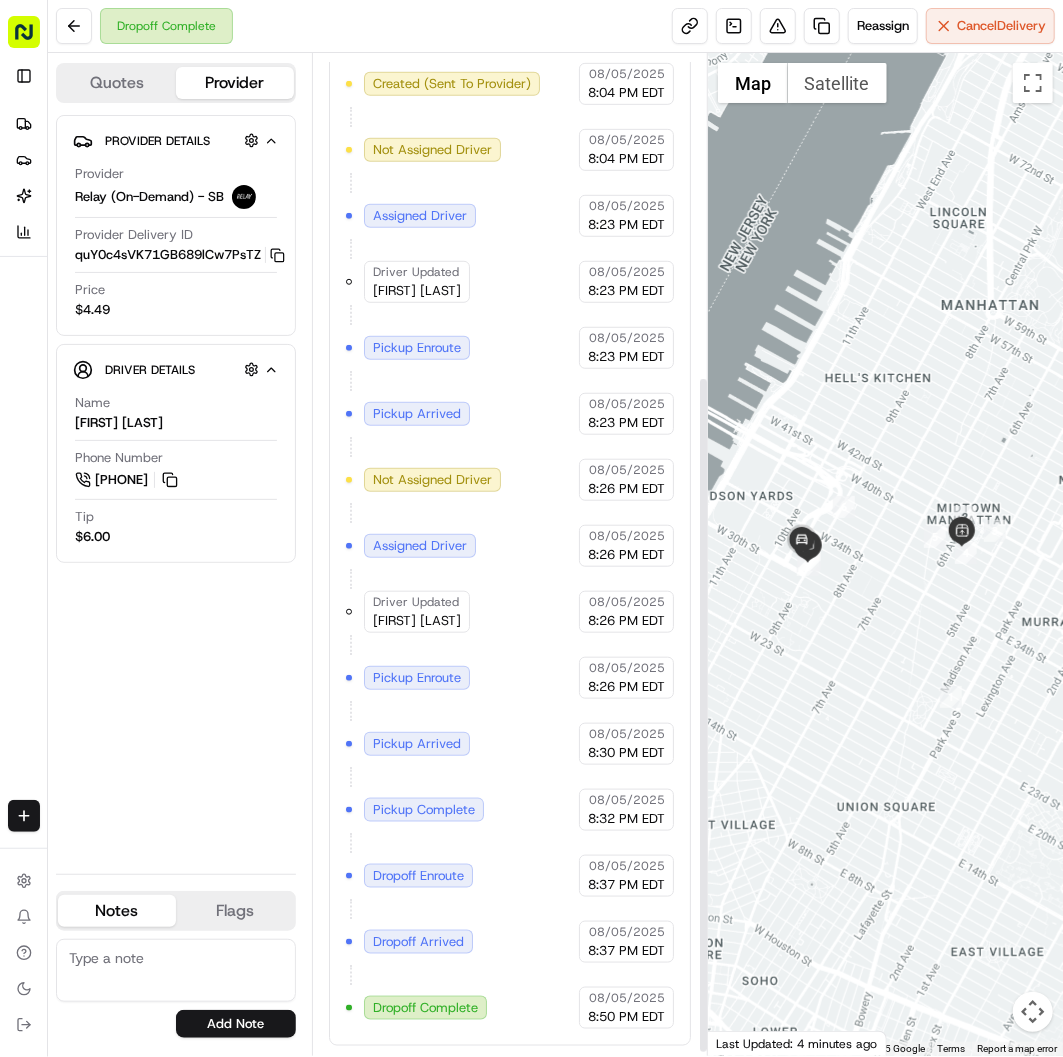 scroll, scrollTop: 485, scrollLeft: 0, axis: vertical 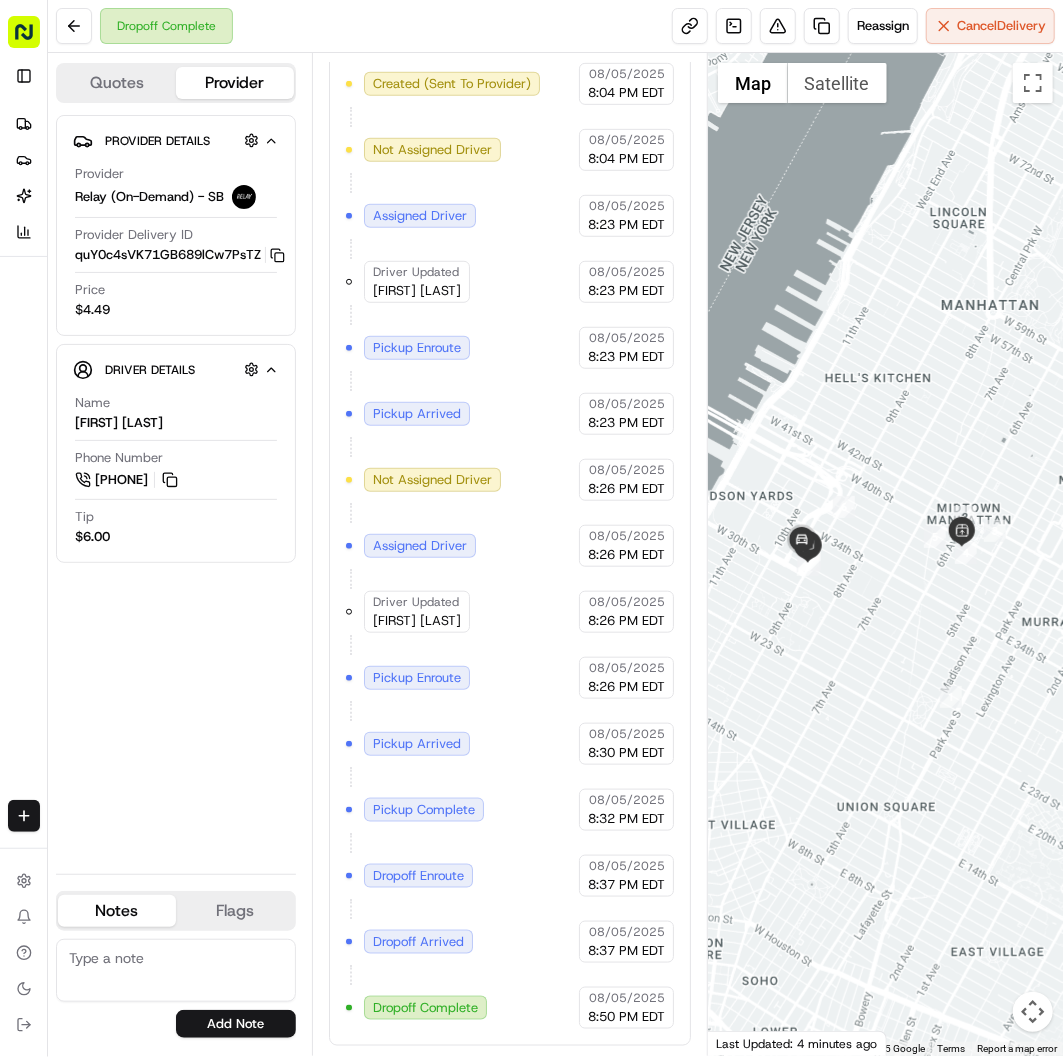 click on "Created (Sent To Provider) Relay (On-Demand) - SB 08/05/2025 8:04 PM EDT Not Assigned Driver Relay (On-Demand) - SB 08/05/2025 8:04 PM EDT Assigned Driver Relay (On-Demand) - SB 08/05/2025 8:23 PM EDT Driver Updated [FIRST] [LAST]. Relay (On-Demand) - SB 08/05/2025 8:23 PM EDT Pickup Enroute Relay (On-Demand) - SB 08/05/2025 8:23 PM EDT Pickup Arrived Relay (On-Demand) - SB 08/05/2025 8:26 PM EDT Assigned Driver Relay (On-Demand) - SB 08/05/2025 8:26 PM EDT Driver Updated [FIRST] [LAST]. Relay (On-Demand) - SB 08/05/2025 8:26 PM EDT Pickup Enroute Relay (On-Demand) - SB 08/05/2025 8:26 PM EDT Pickup Arrived Relay (On-Demand) - SB 08/05/2025 8:30 PM EDT Pickup Complete Relay (On-Demand) - SB 08/05/2025 8:32 PM EDT Dropoff Enroute Relay (On-Demand) - SB 08/05/2025 8:37 PM EDT Dropoff Arrived Relay (On-Demand) - SB 08/05/2025 8:37 PM EDT Dropoff Complete Relay (On-Demand) - SB 08/05/2025 8:50 PM EDT" at bounding box center [510, 546] 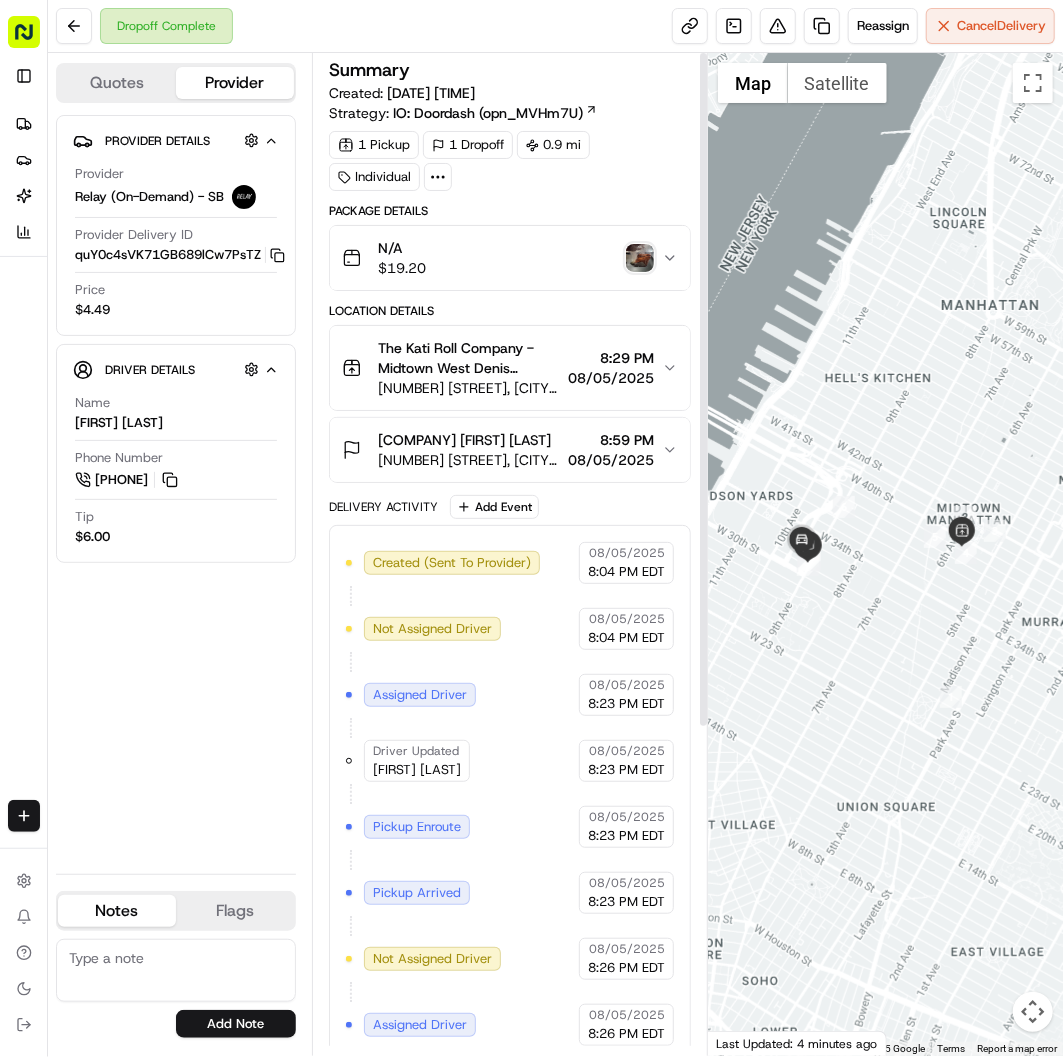 scroll, scrollTop: 0, scrollLeft: 0, axis: both 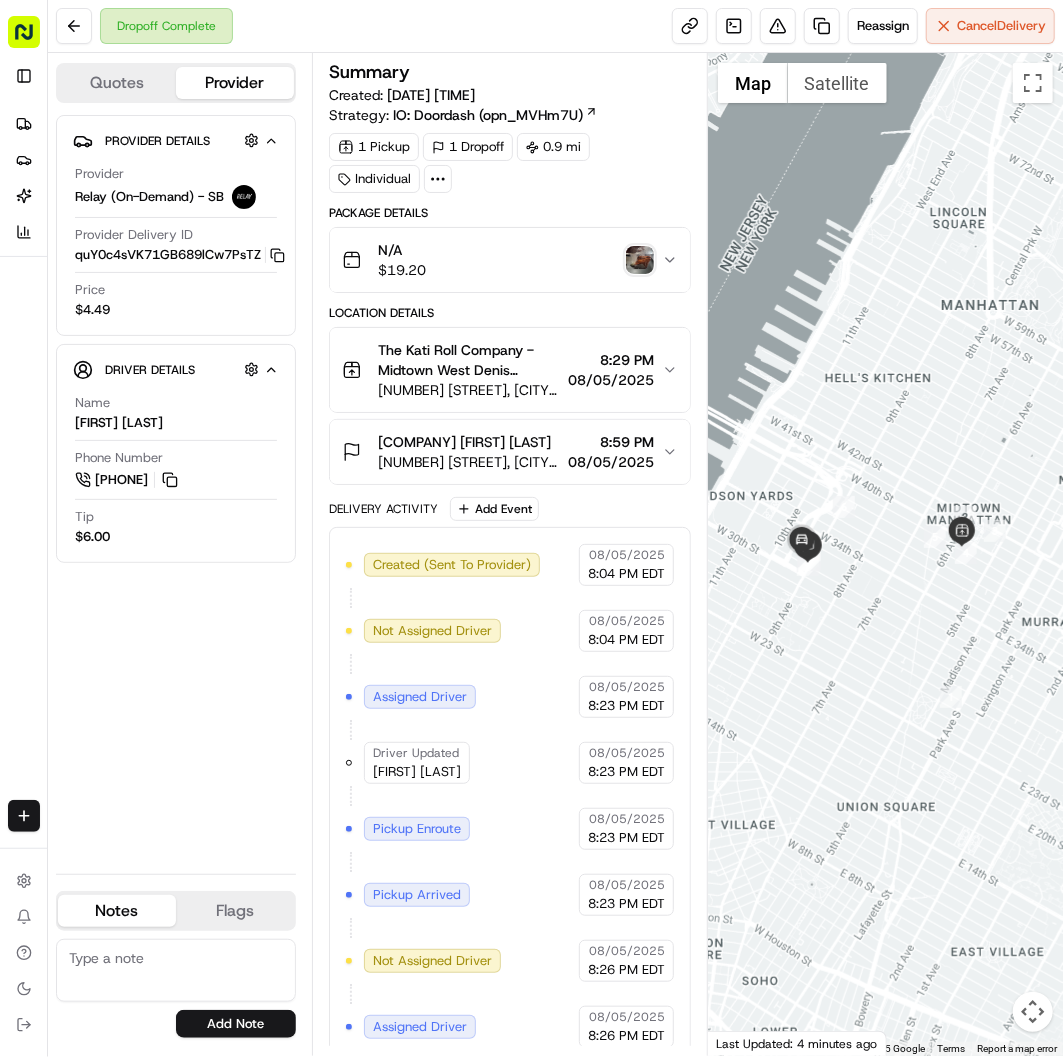 click at bounding box center (640, 260) 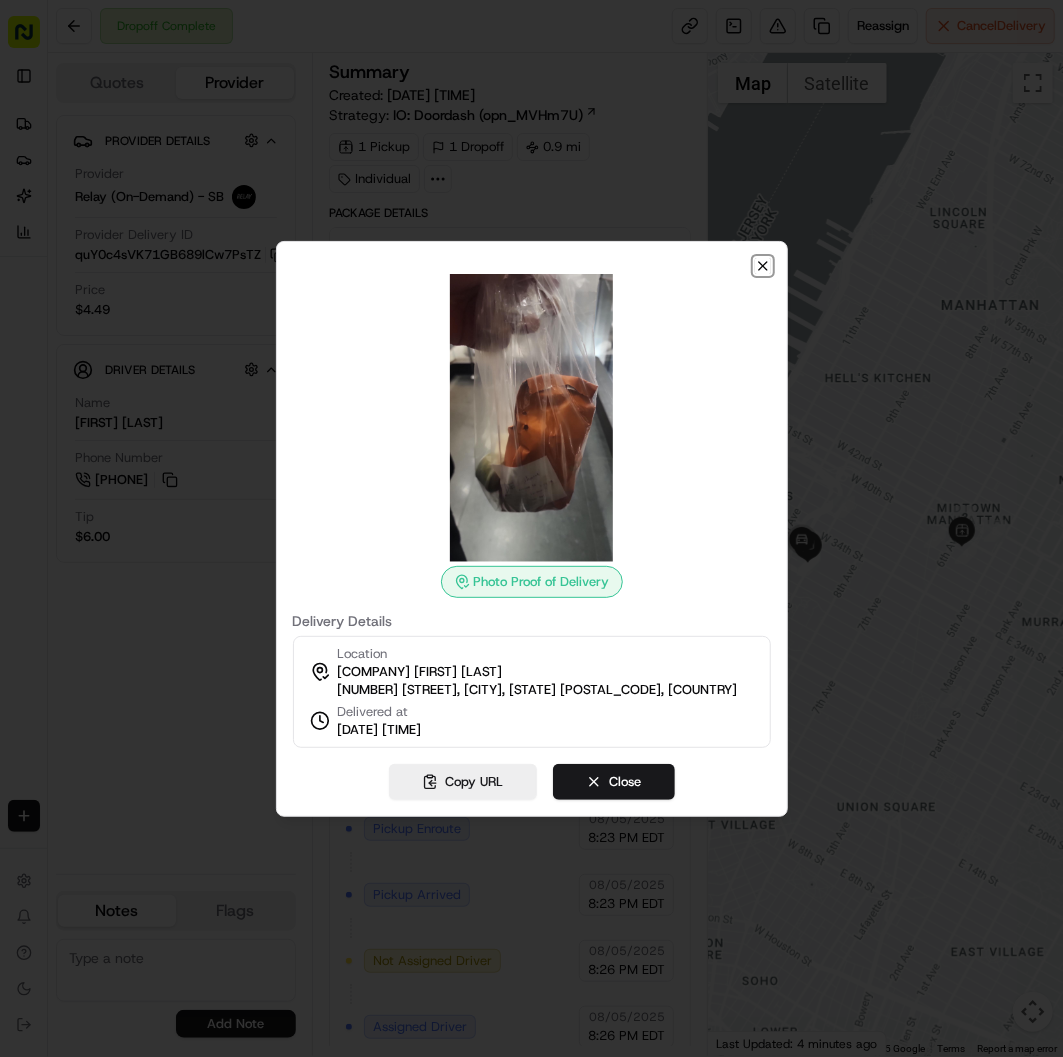 click 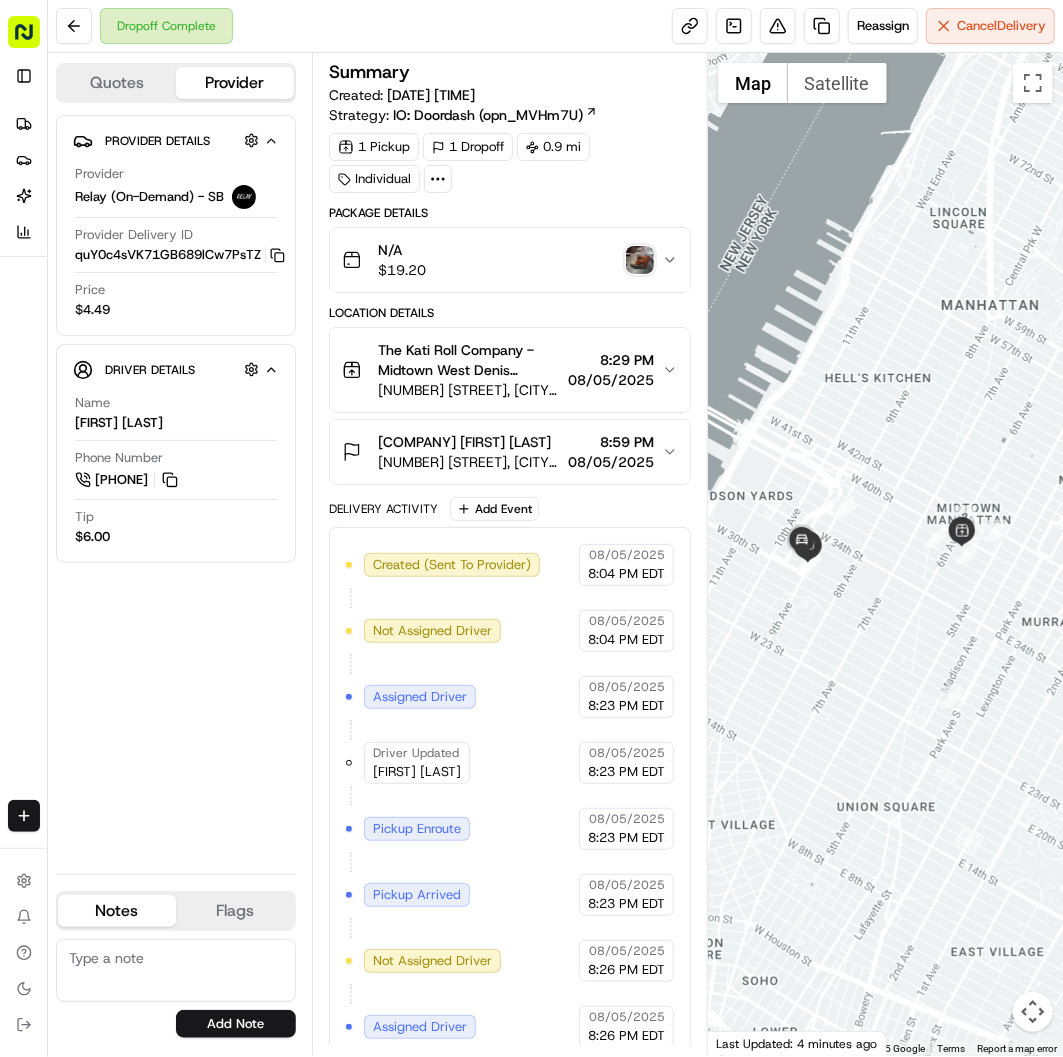click on "Provider Details Hidden ( 3 ) Provider Relay (On-Demand) - SB   Provider Delivery ID quY0c4sVK71GB689lCw7PsTZ Copy  quY0c4sVK71GB689lCw7PsTZ Price $4.49 Driver Details Hidden ( 10 ) Name [FIRST] [LAST] Phone Number [PHONE] Tip $6.00" at bounding box center (176, 486) 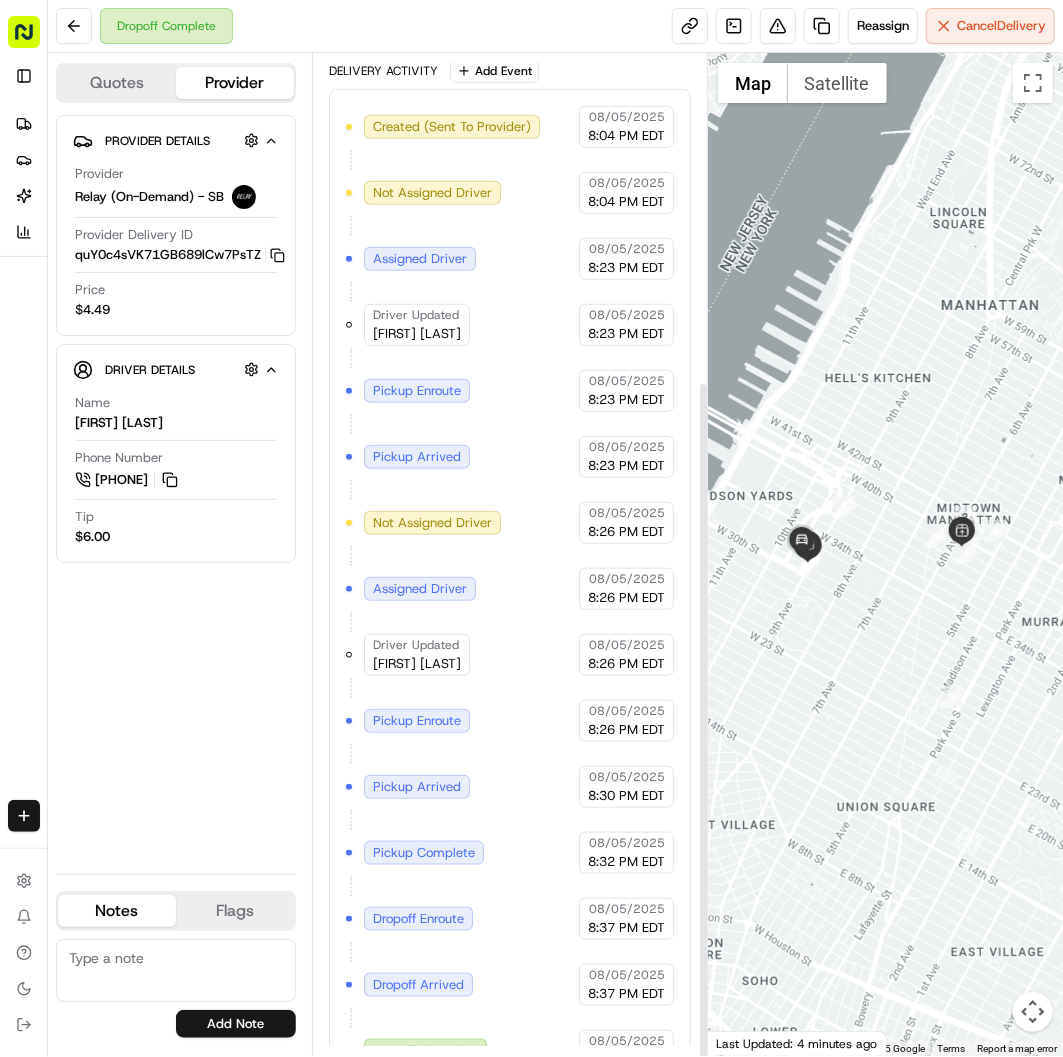 scroll, scrollTop: 485, scrollLeft: 0, axis: vertical 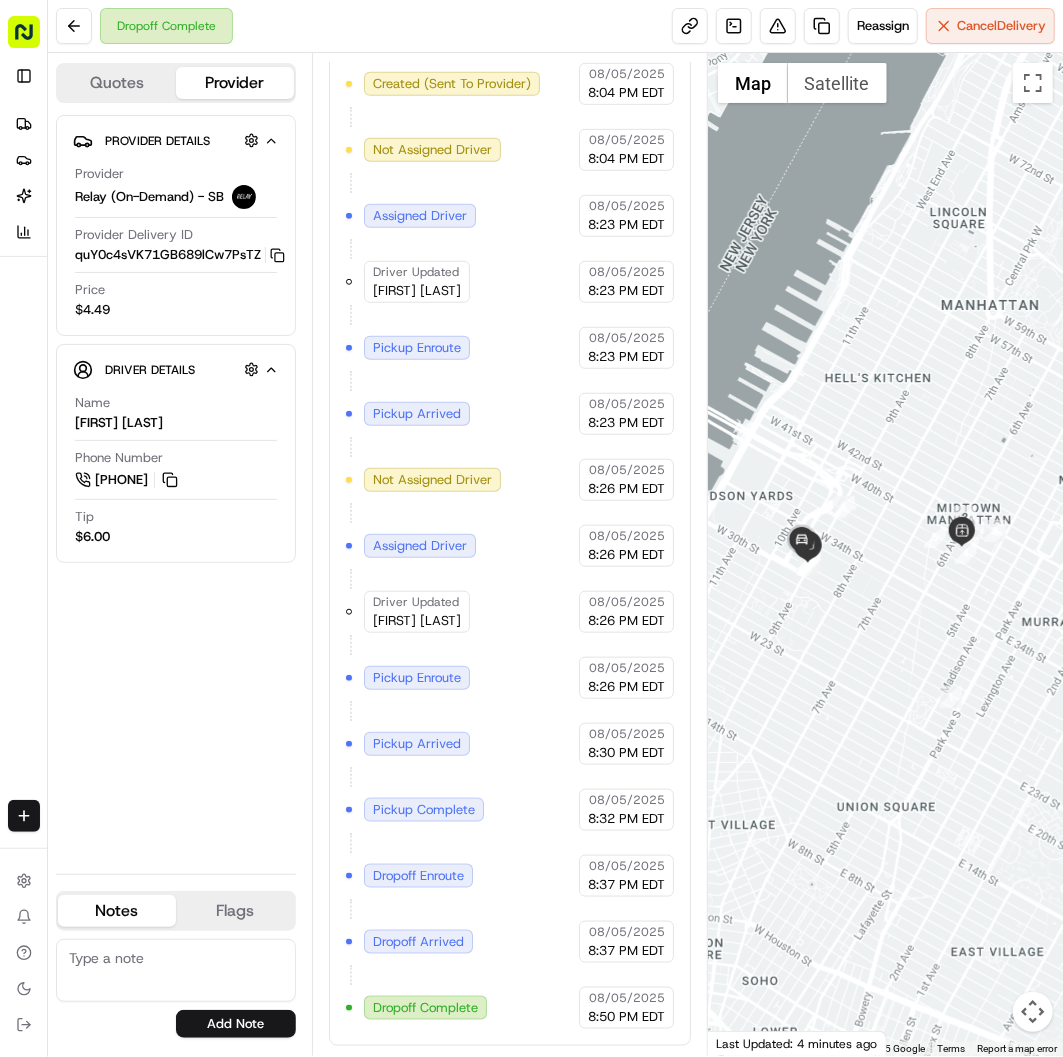 click on "Dropoff Complete Reassign Cancel  Delivery" at bounding box center [555, 26] 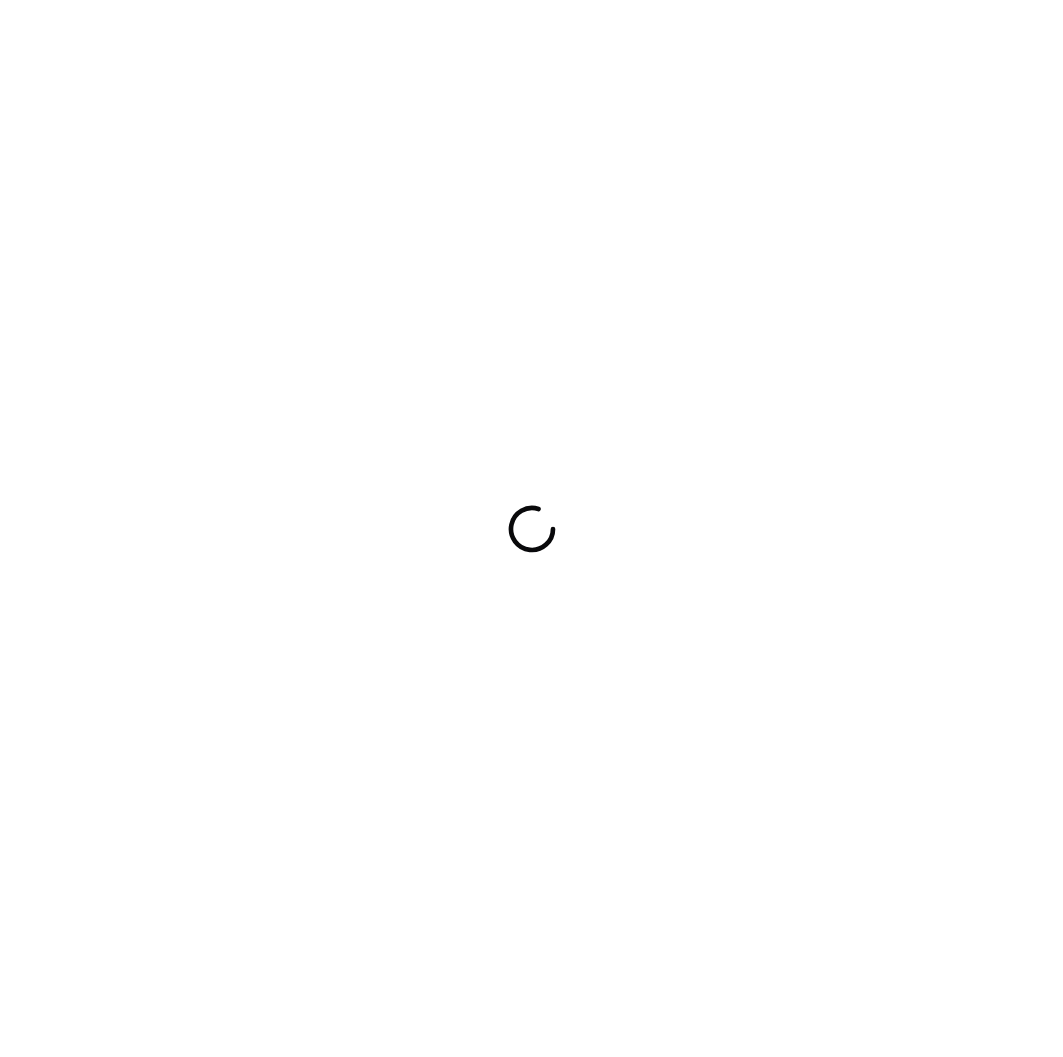 scroll, scrollTop: 0, scrollLeft: 0, axis: both 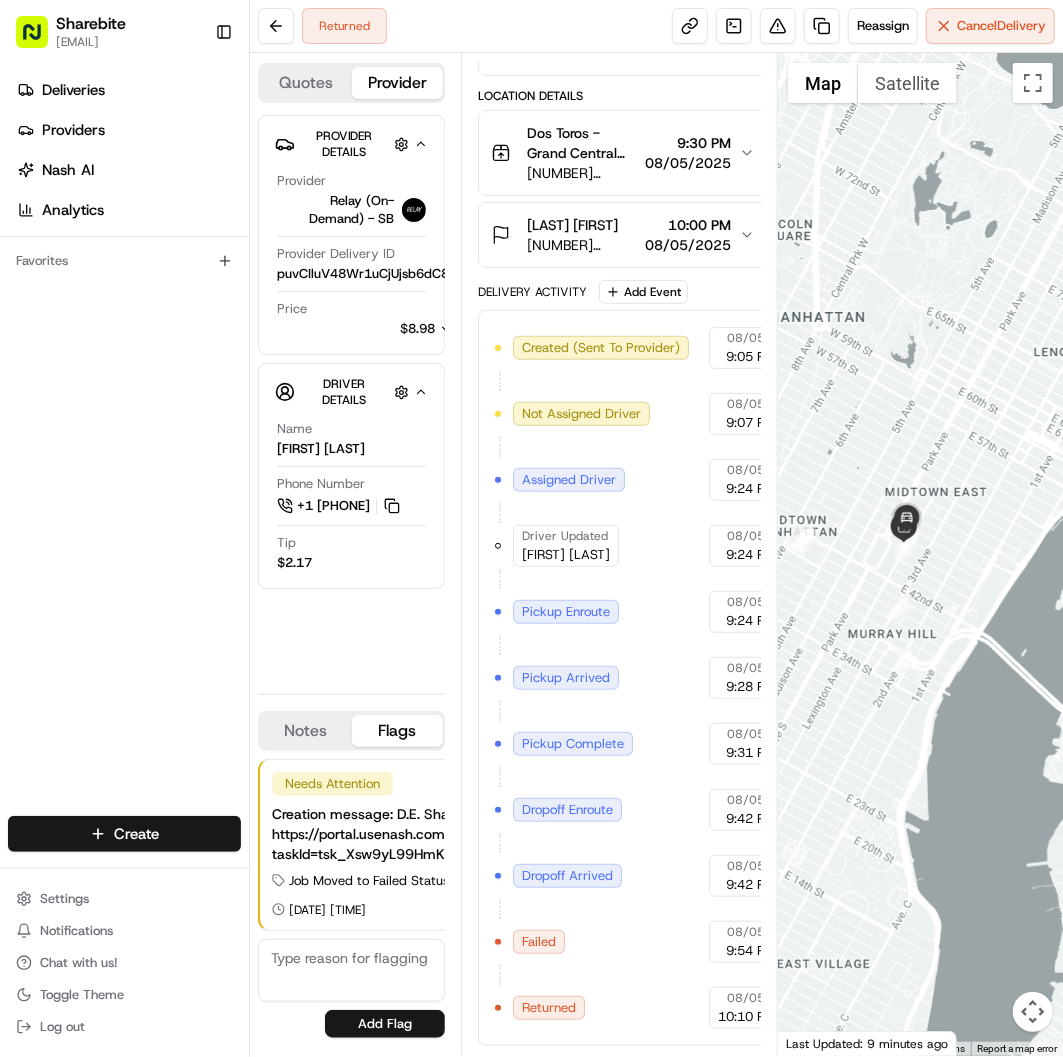 drag, startPoint x: 946, startPoint y: 581, endPoint x: 957, endPoint y: 595, distance: 17.804493 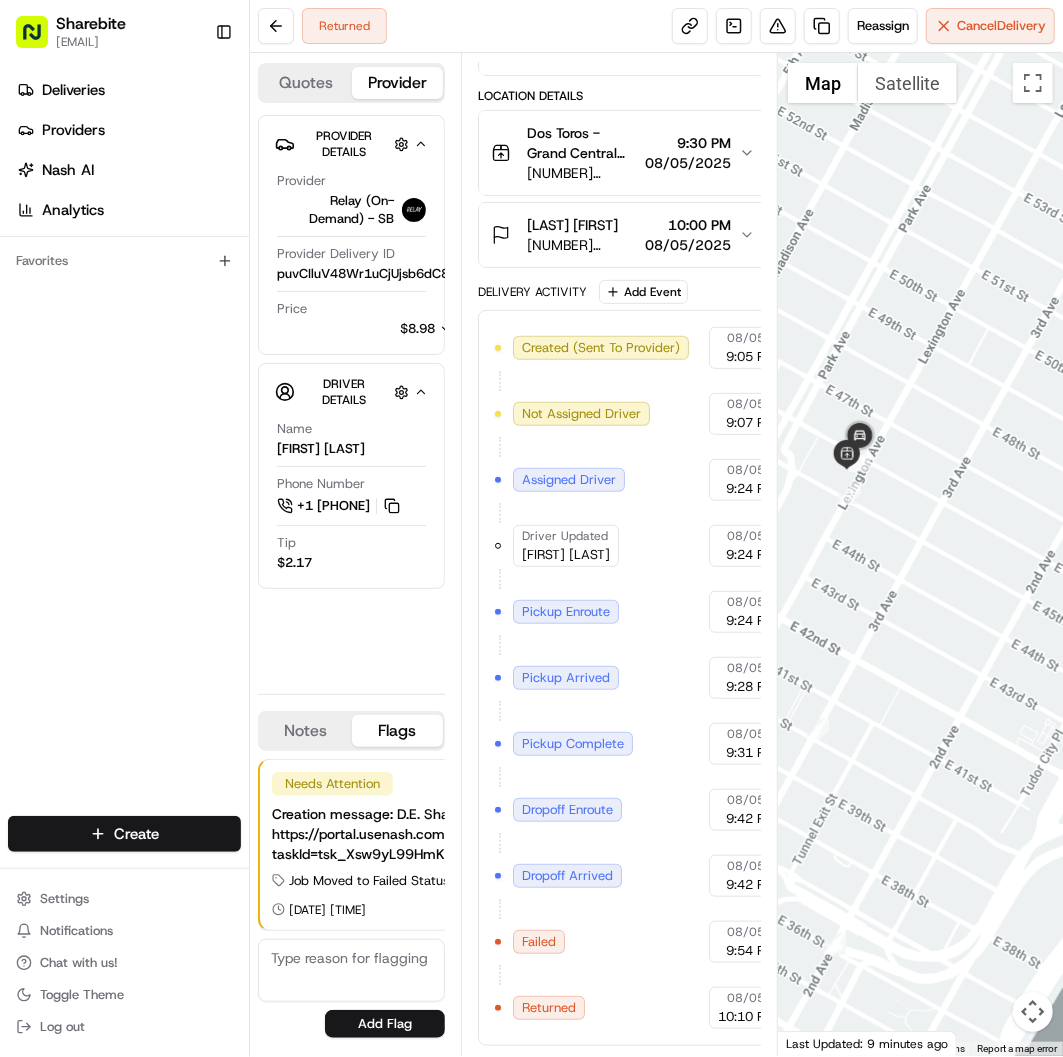 drag, startPoint x: 880, startPoint y: 533, endPoint x: 908, endPoint y: 537, distance: 28.284271 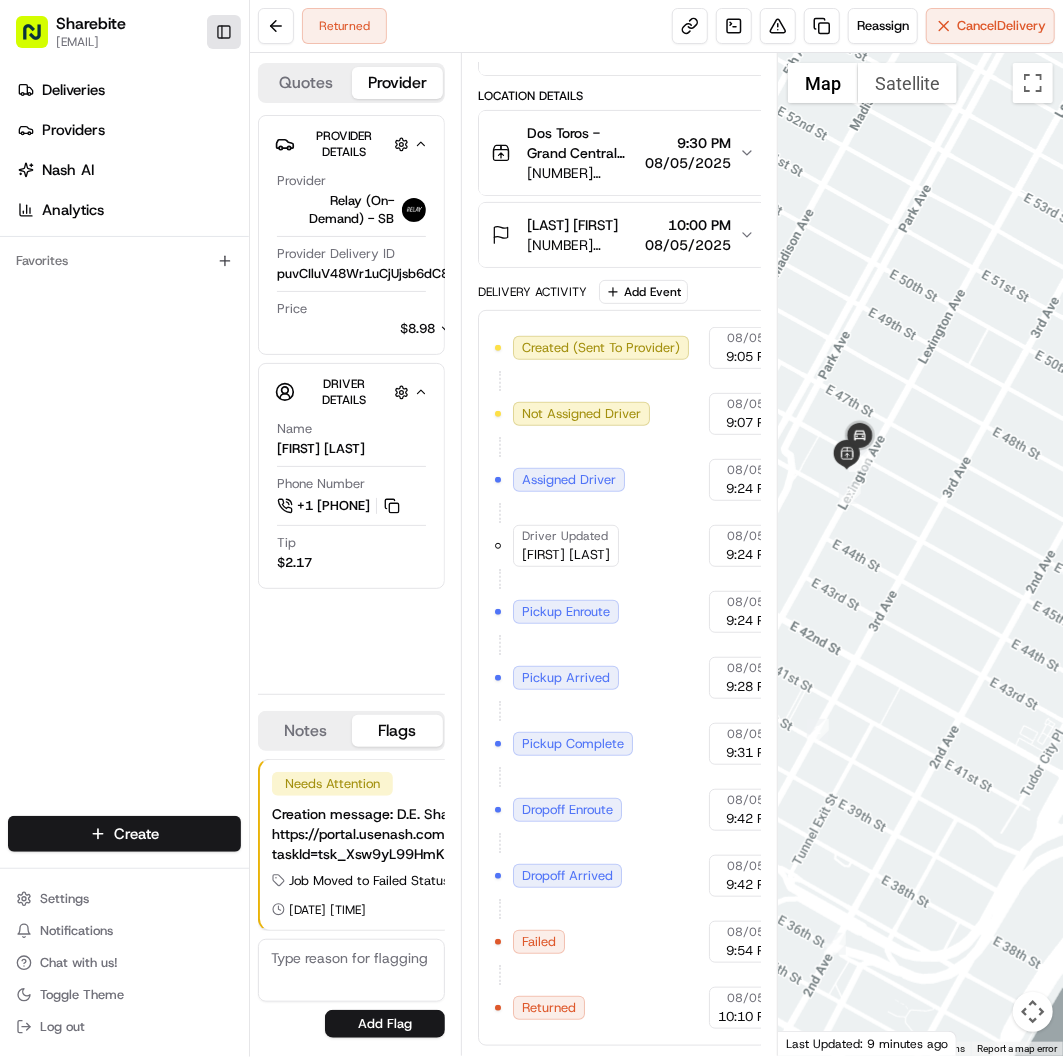 click on "Toggle Sidebar" at bounding box center [224, 32] 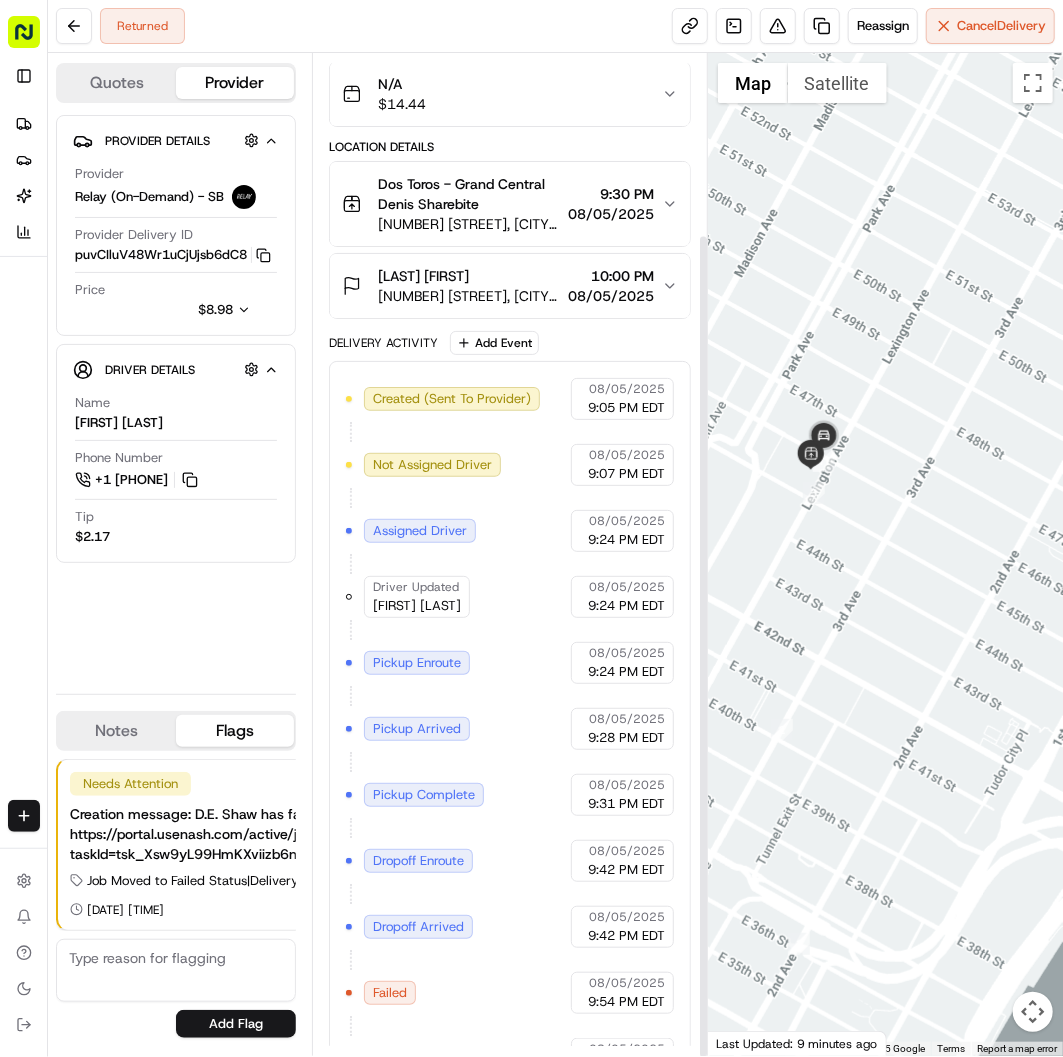 scroll, scrollTop: 220, scrollLeft: 0, axis: vertical 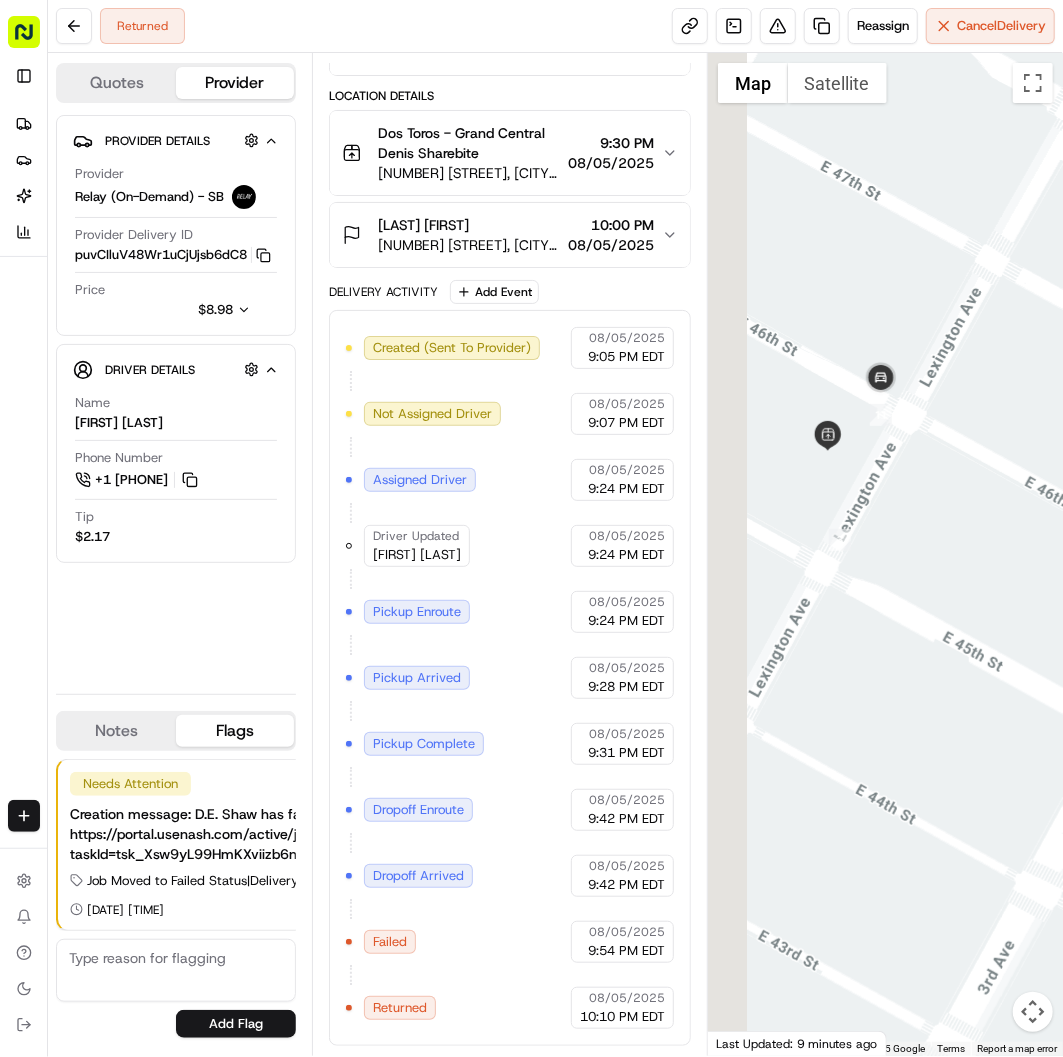 drag, startPoint x: 804, startPoint y: 405, endPoint x: 903, endPoint y: 463, distance: 114.73883 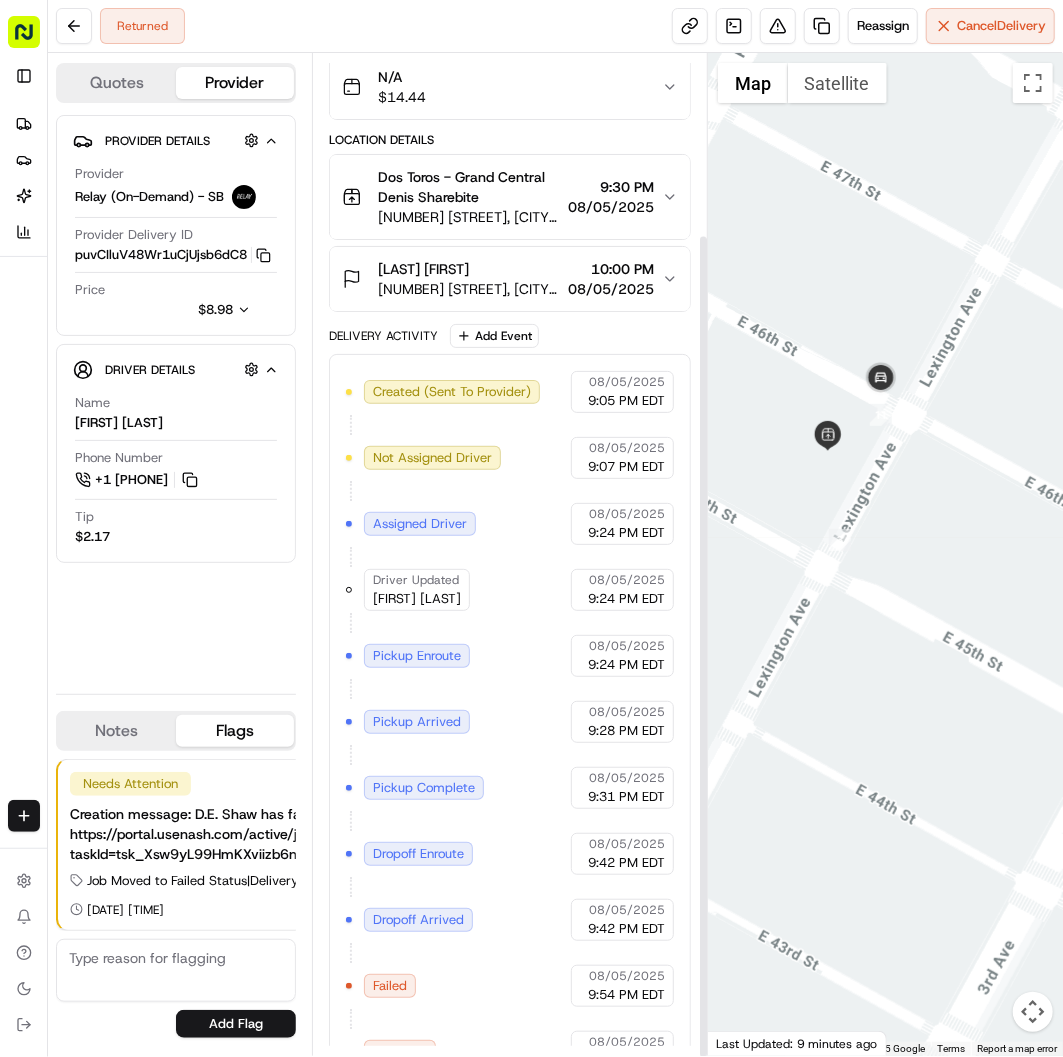 scroll, scrollTop: 220, scrollLeft: 0, axis: vertical 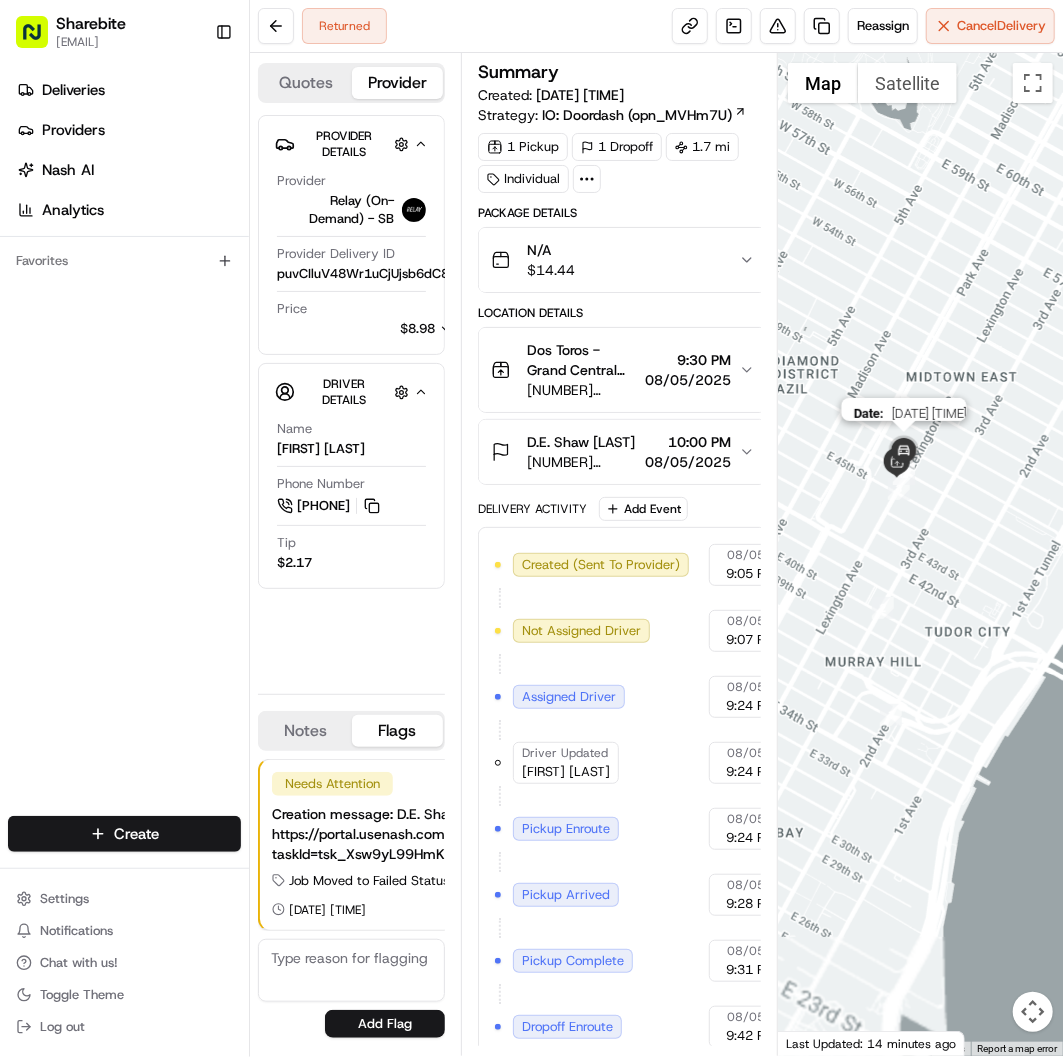 drag, startPoint x: 906, startPoint y: 426, endPoint x: 923, endPoint y: 468, distance: 45.310043 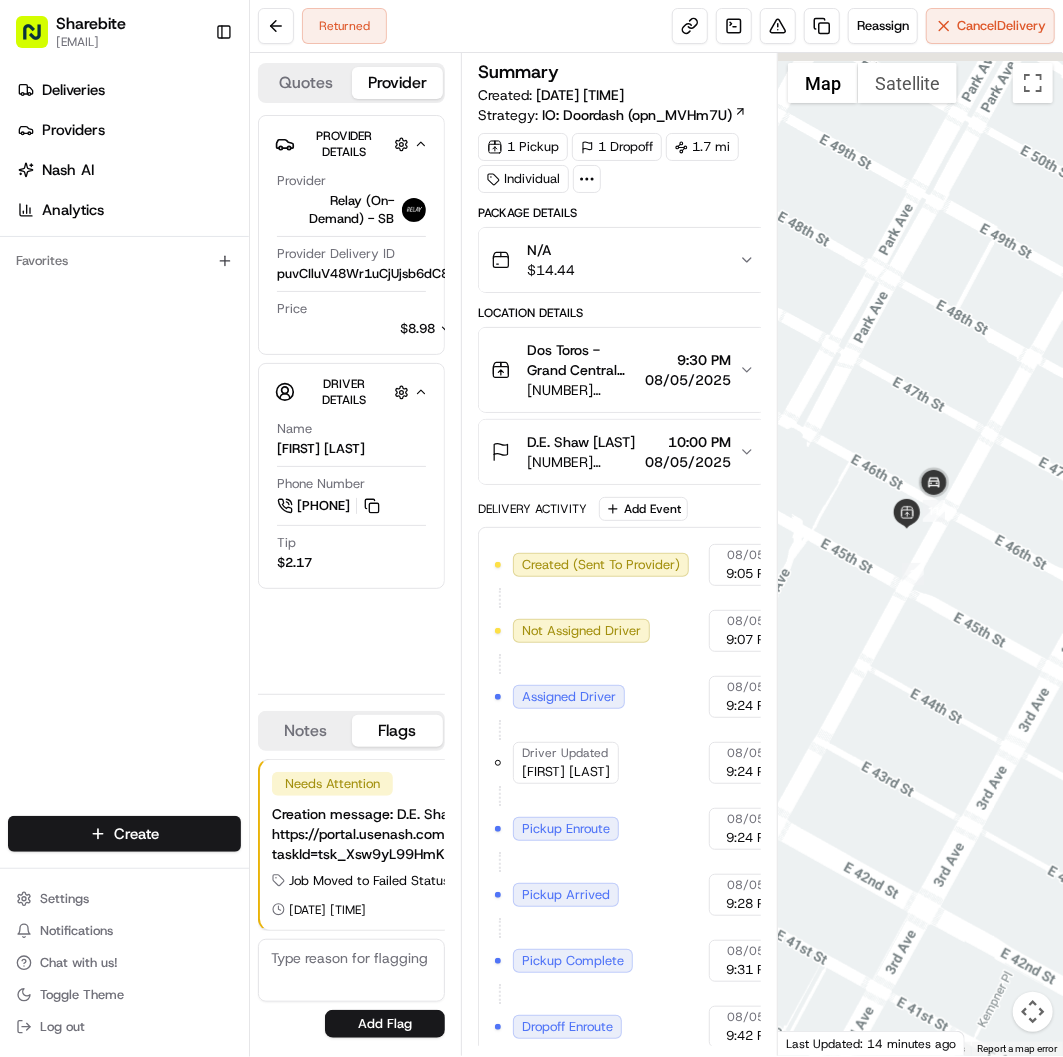 drag, startPoint x: 902, startPoint y: 508, endPoint x: 993, endPoint y: 537, distance: 95.50916 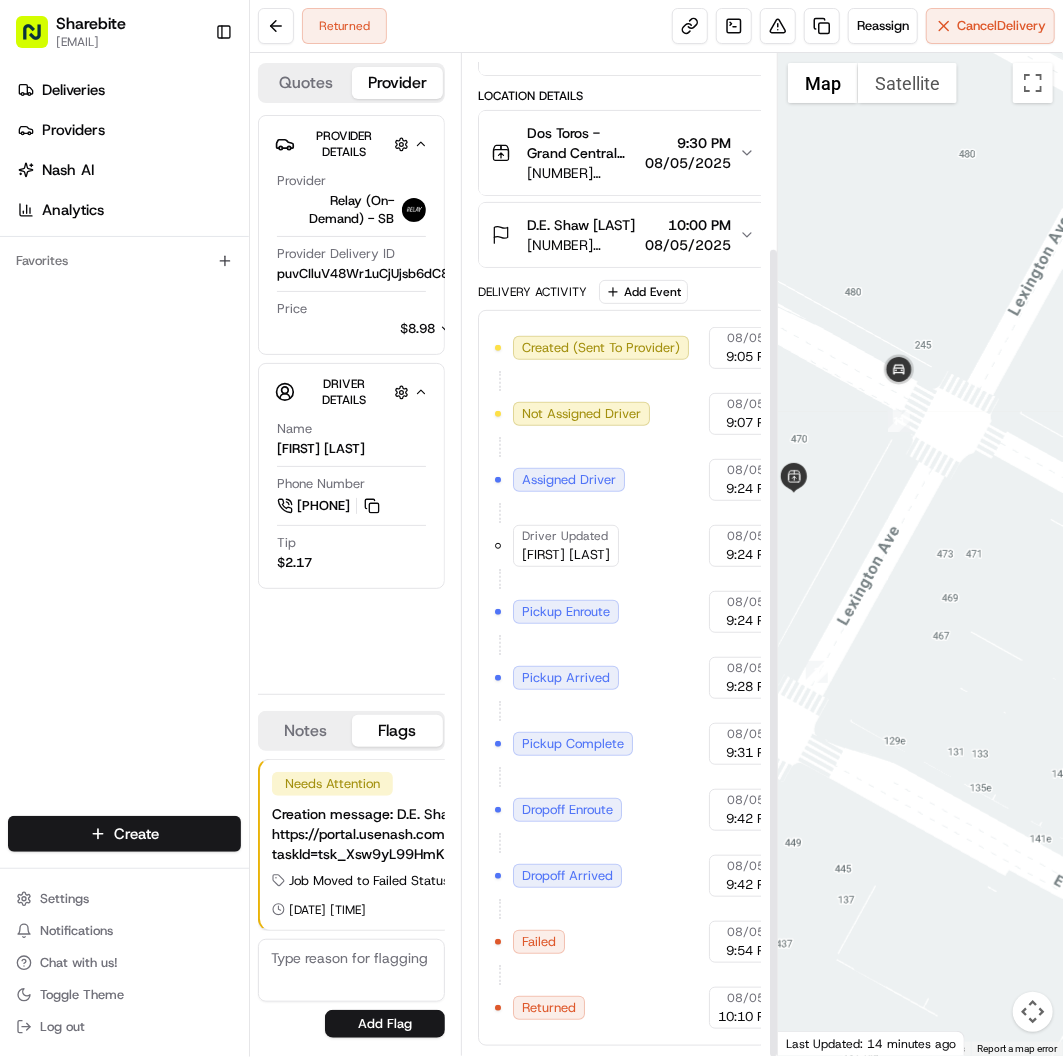 scroll, scrollTop: 240, scrollLeft: 0, axis: vertical 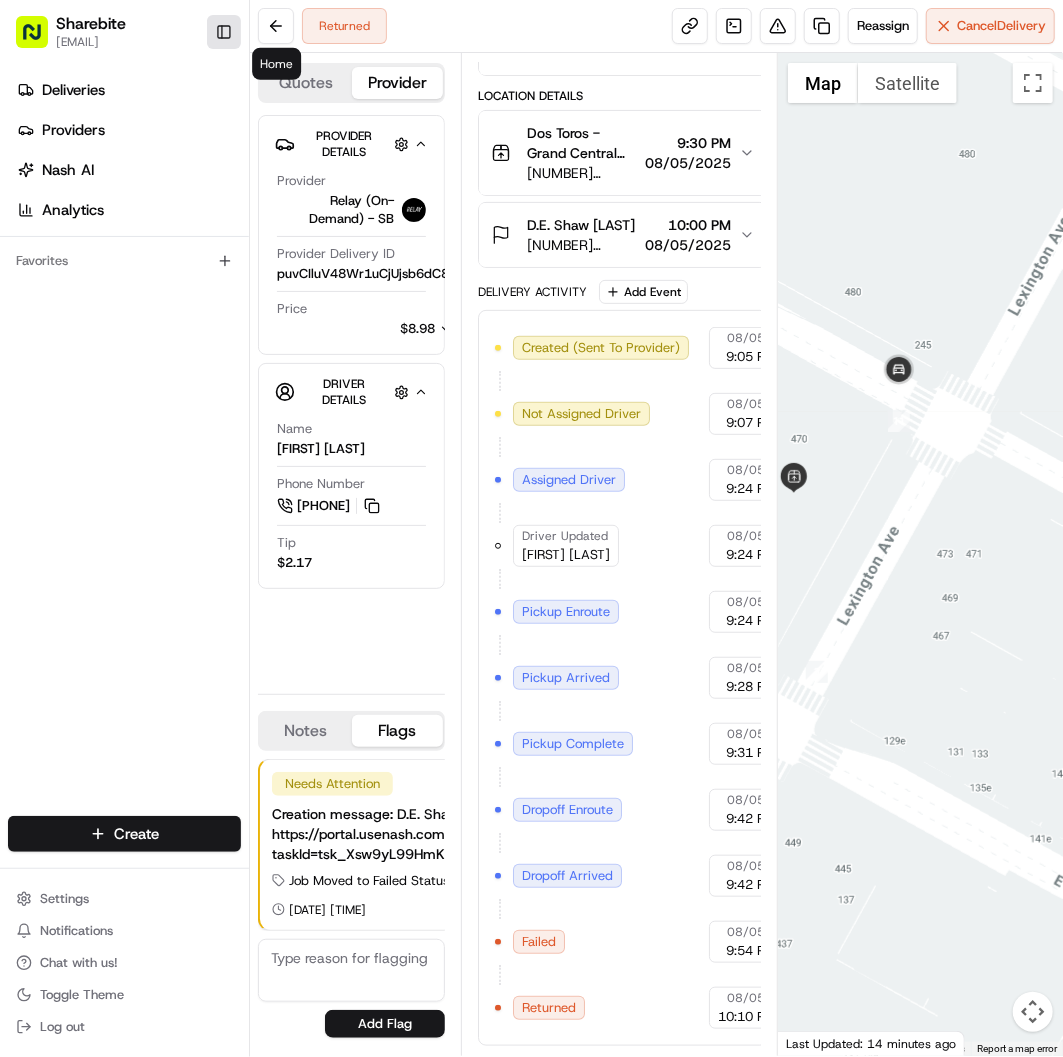 click on "Toggle Sidebar" at bounding box center (224, 32) 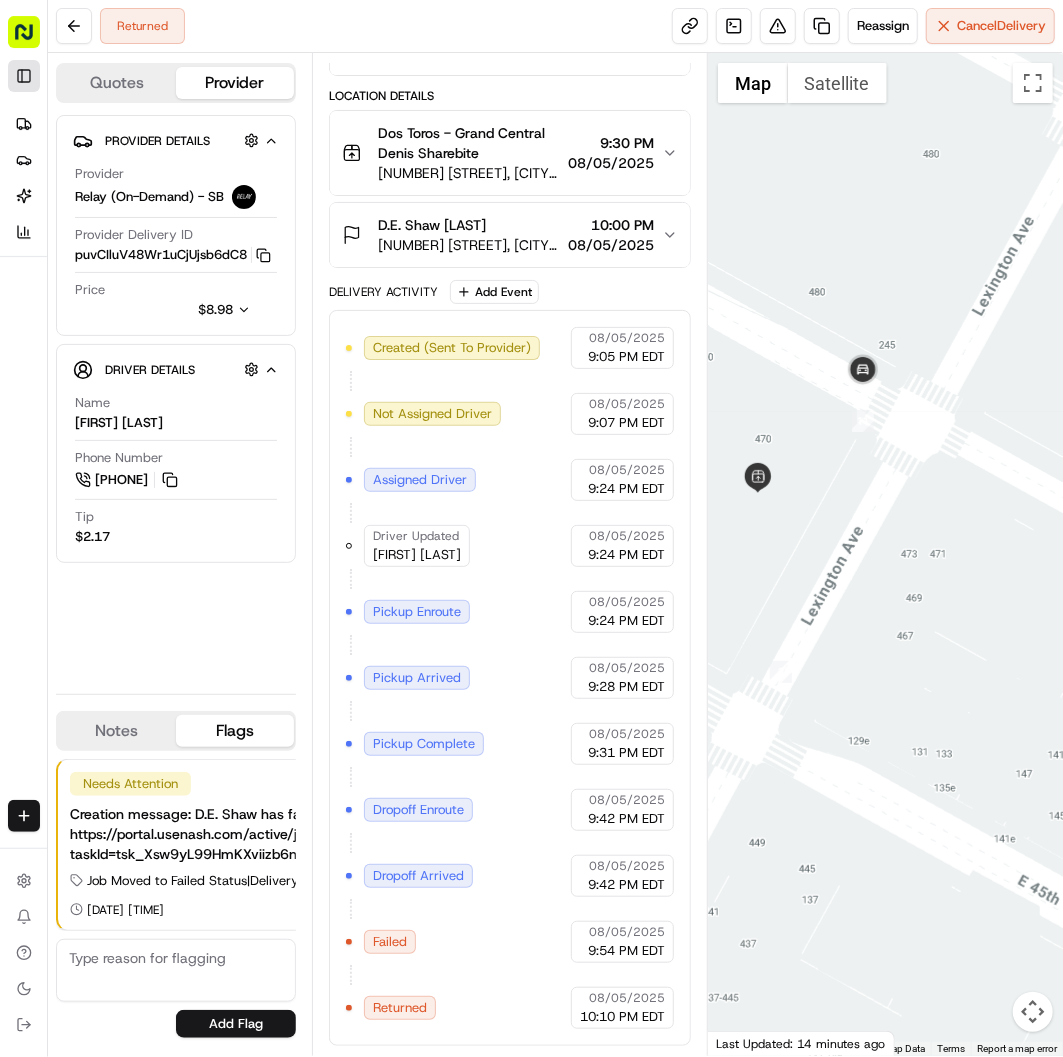 scroll, scrollTop: 220, scrollLeft: 0, axis: vertical 